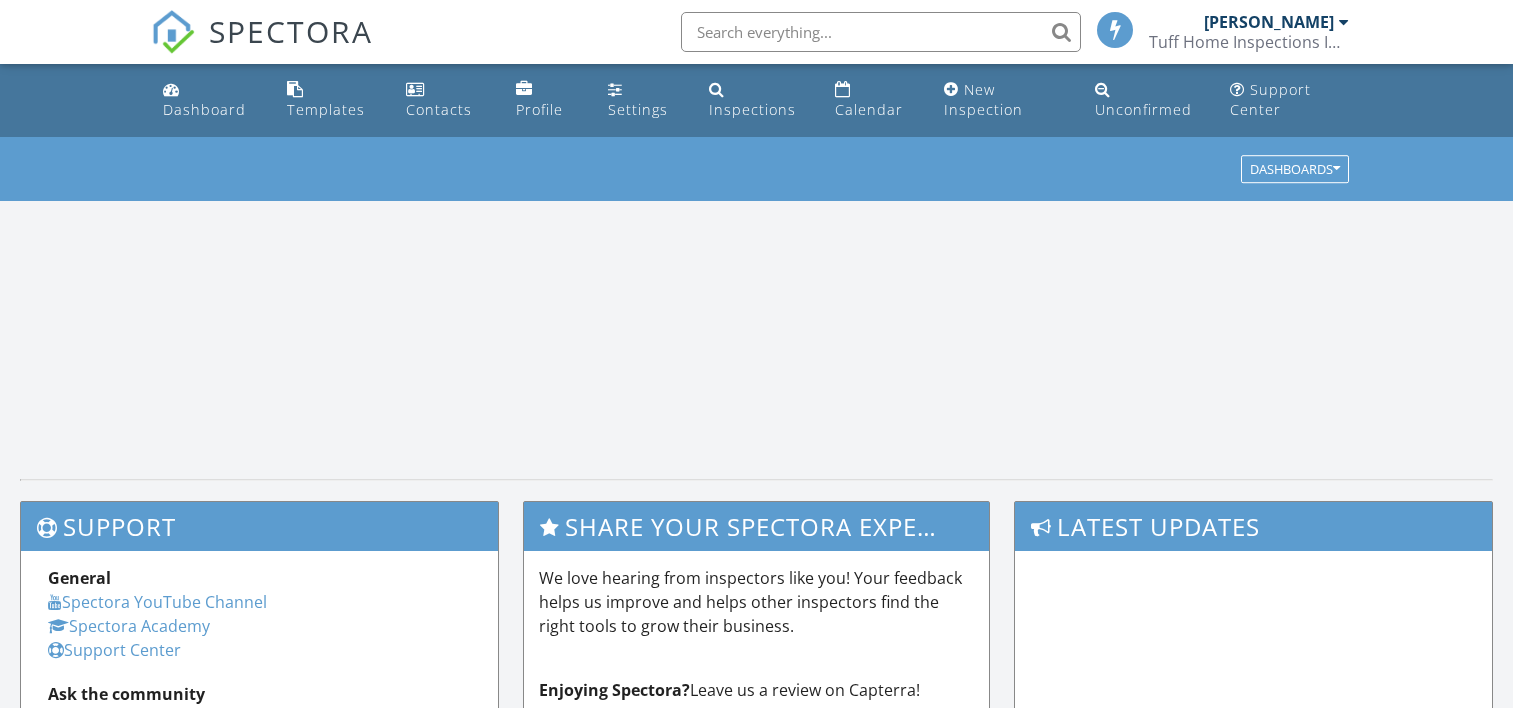 scroll, scrollTop: 0, scrollLeft: 0, axis: both 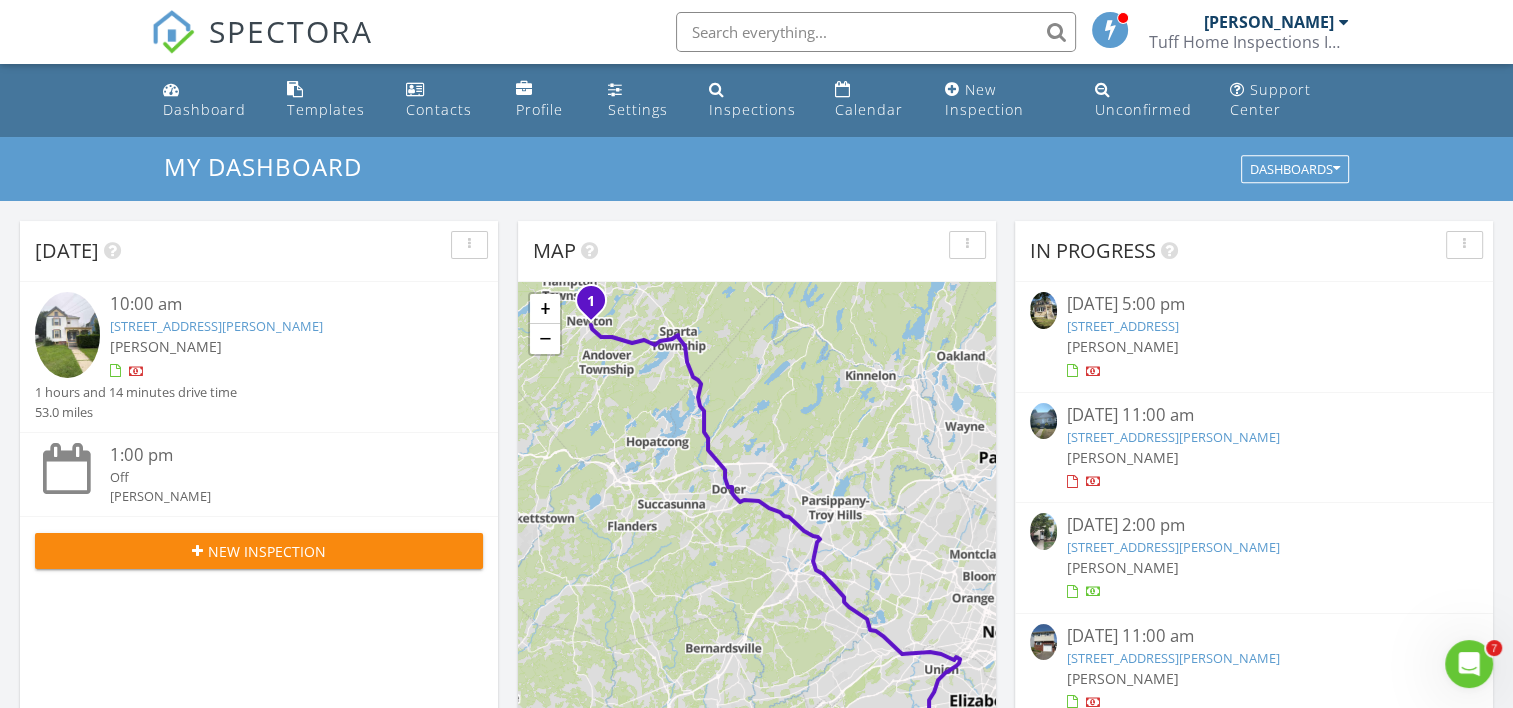 click on "[STREET_ADDRESS]" at bounding box center [1123, 326] 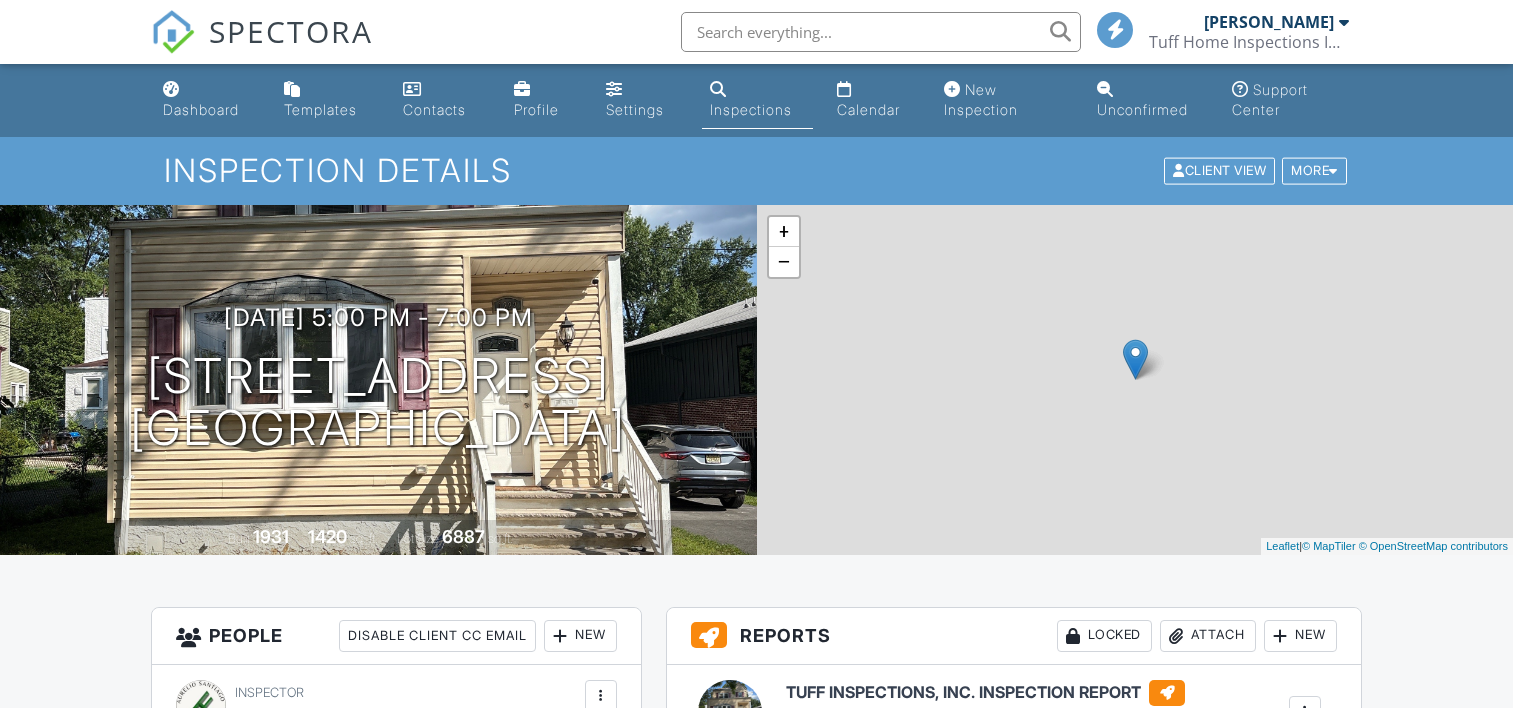 scroll, scrollTop: 0, scrollLeft: 0, axis: both 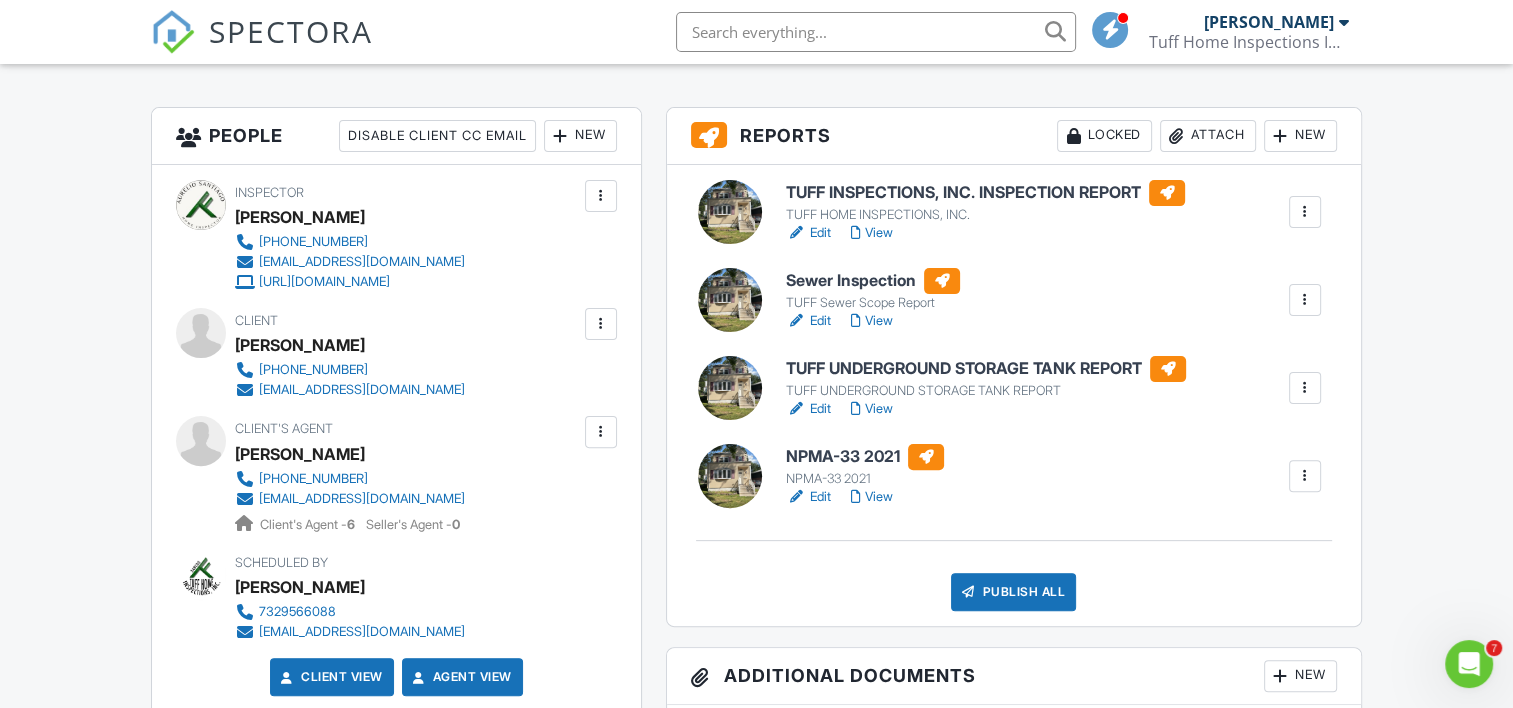 click on "TUFF Sewer Scope Report" at bounding box center [873, 303] 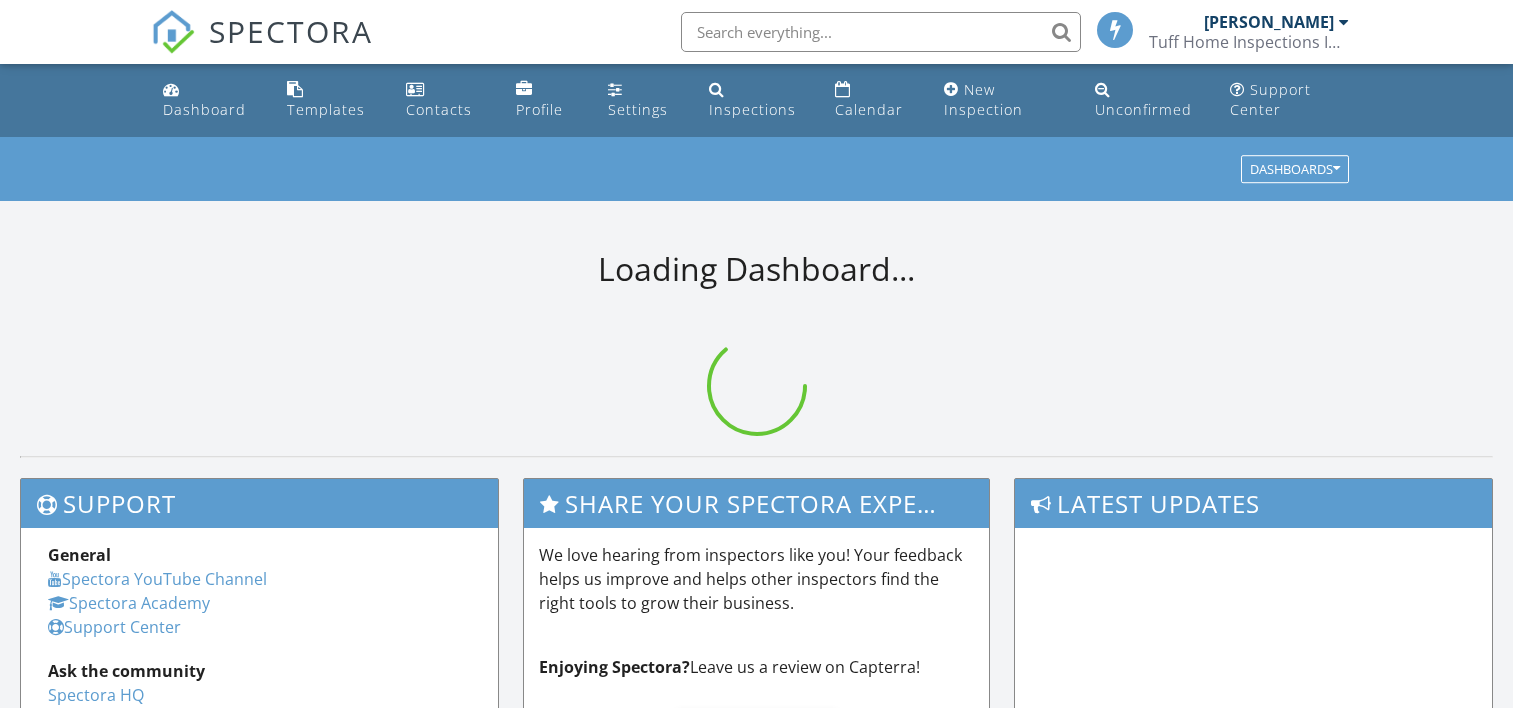 scroll, scrollTop: 0, scrollLeft: 0, axis: both 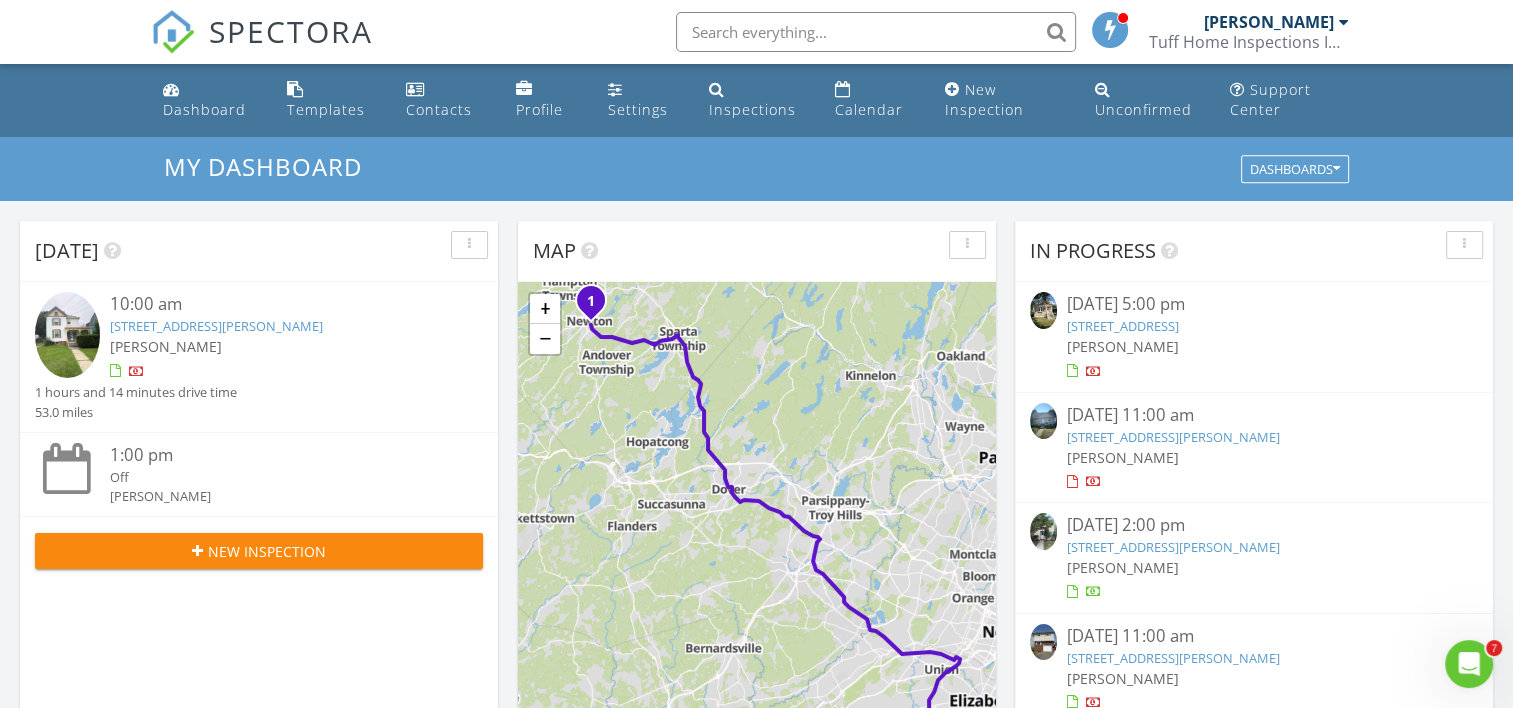 click on "[PERSON_NAME]" at bounding box center [1253, 346] 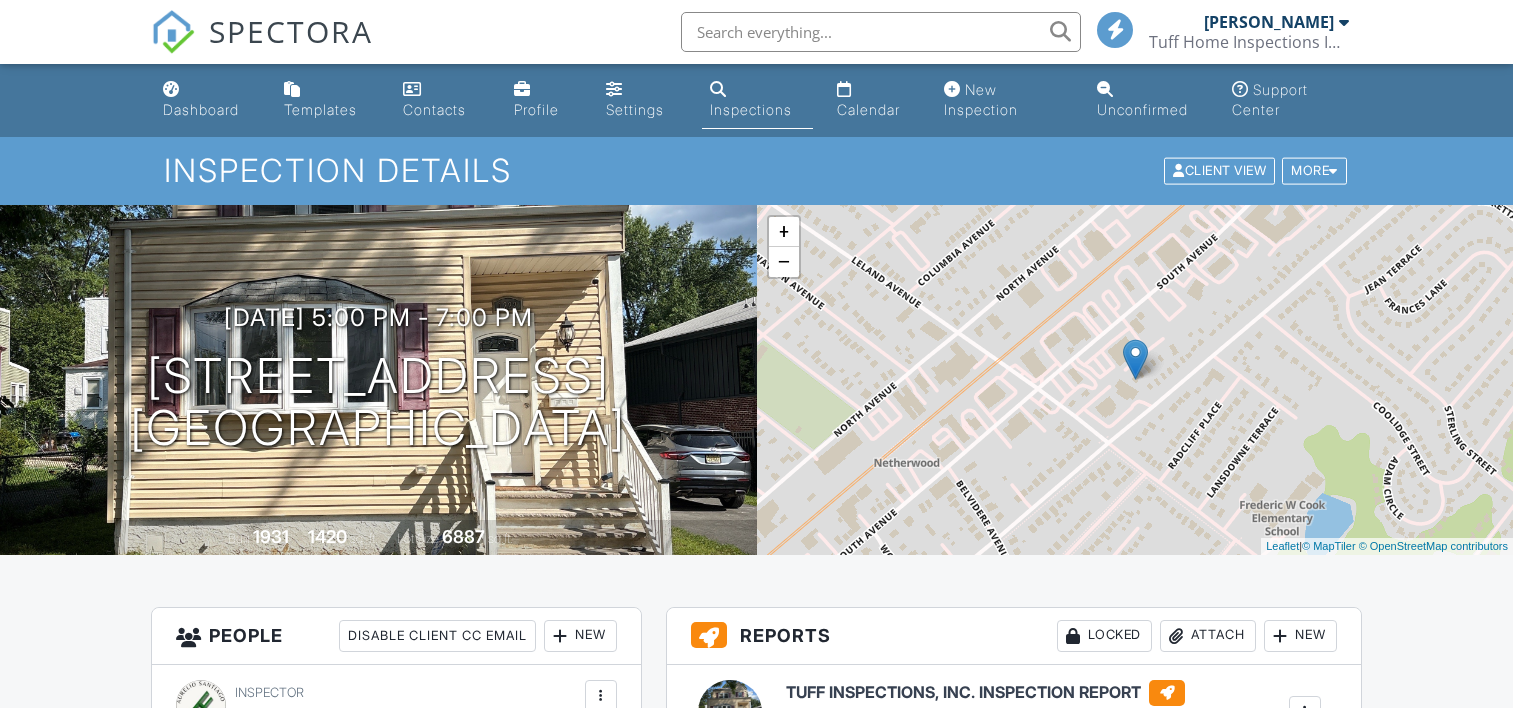 scroll, scrollTop: 200, scrollLeft: 0, axis: vertical 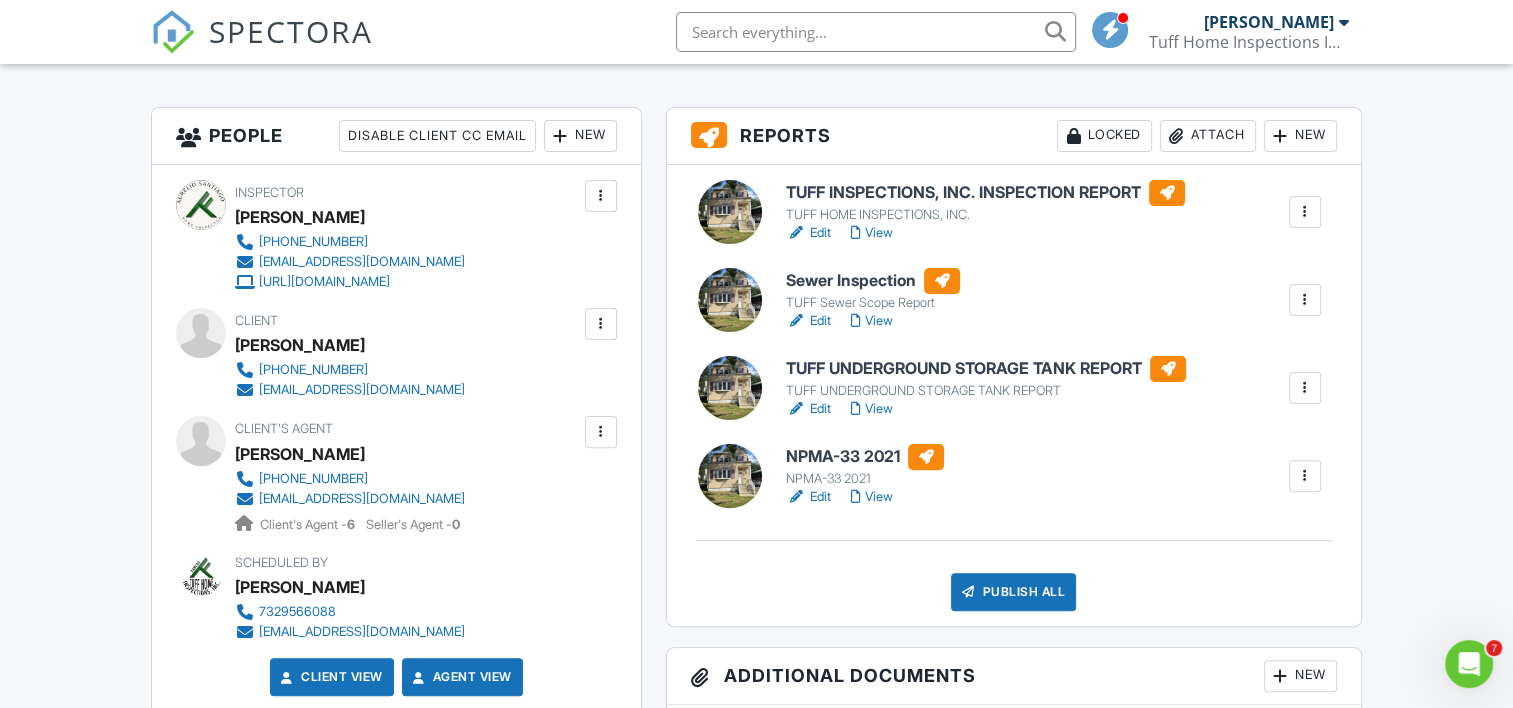 click on "TUFF UNDERGROUND STORAGE TANK REPORT" at bounding box center (986, 369) 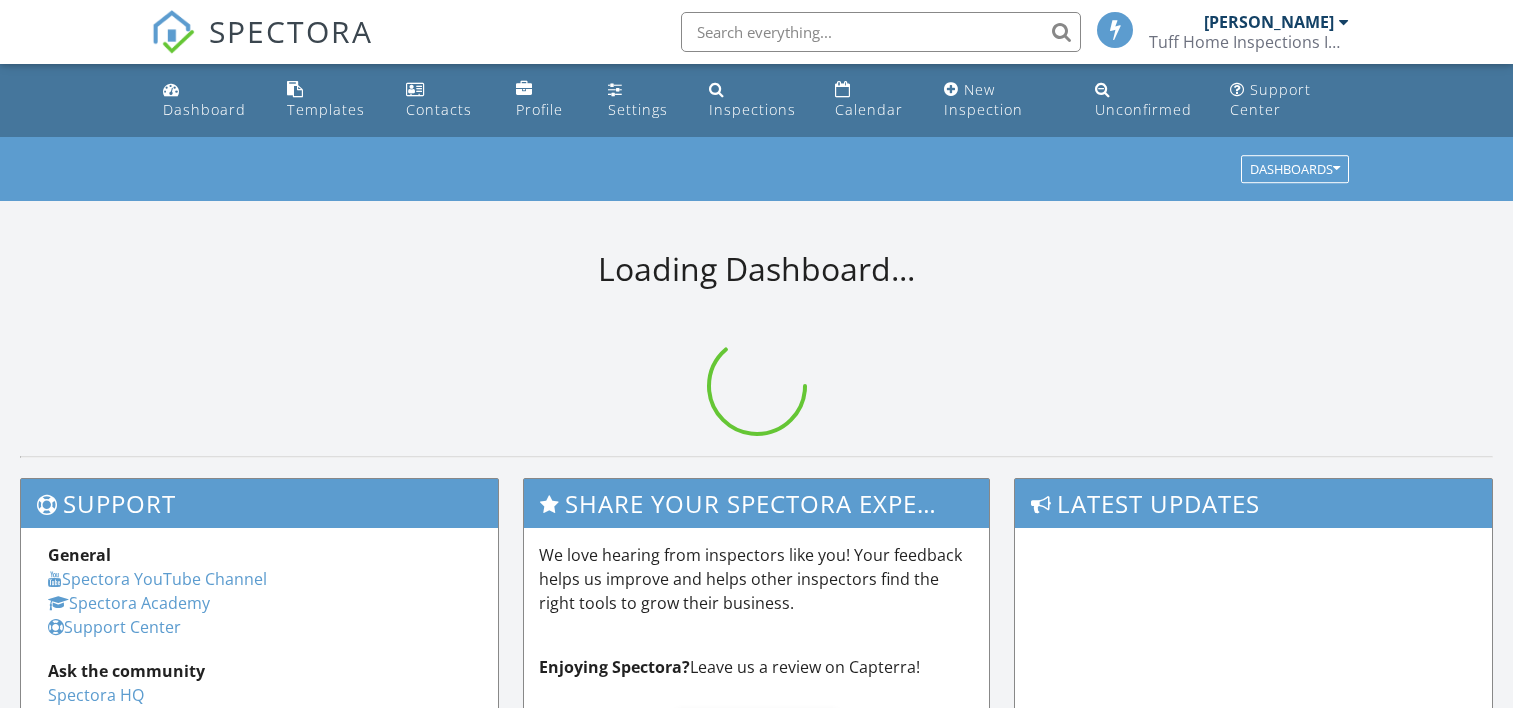 scroll, scrollTop: 0, scrollLeft: 0, axis: both 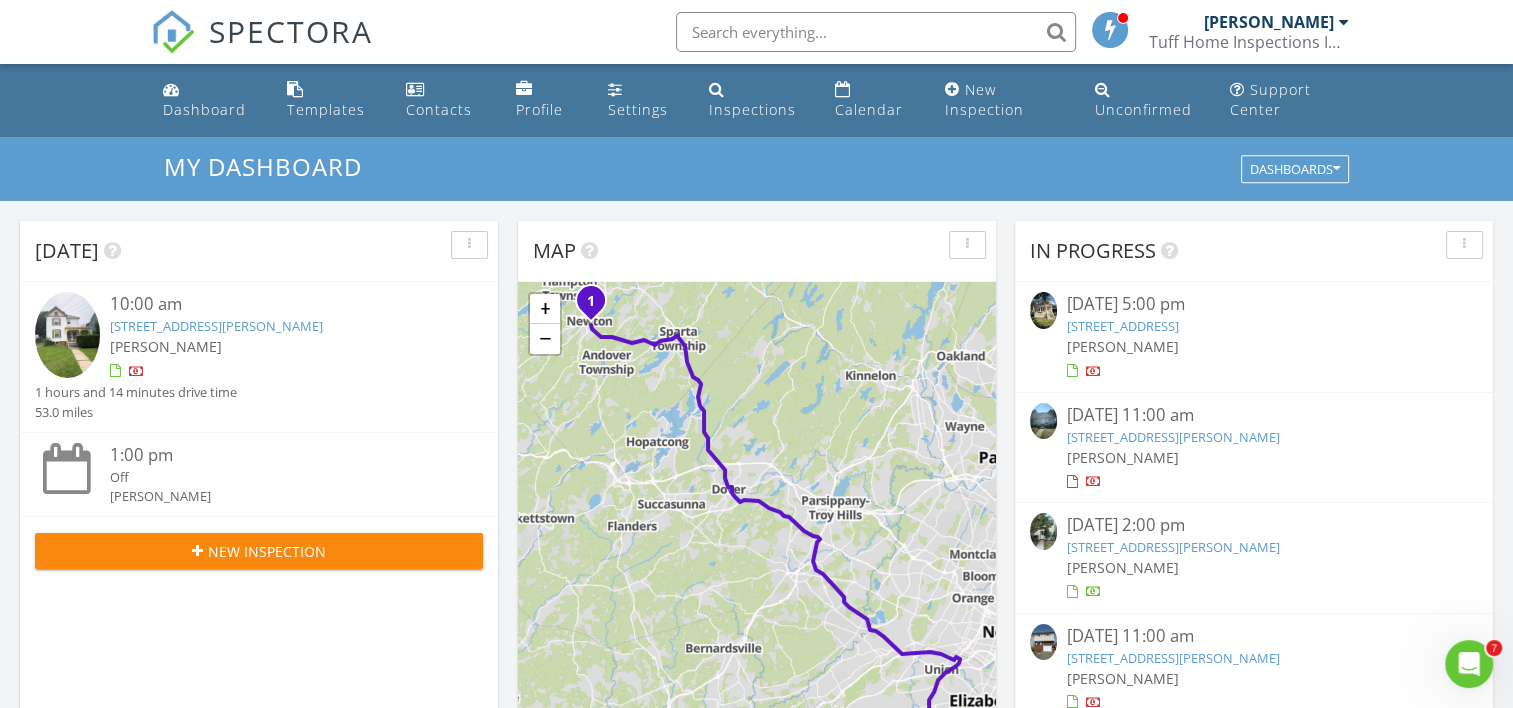click on "[PERSON_NAME]" at bounding box center (1123, 346) 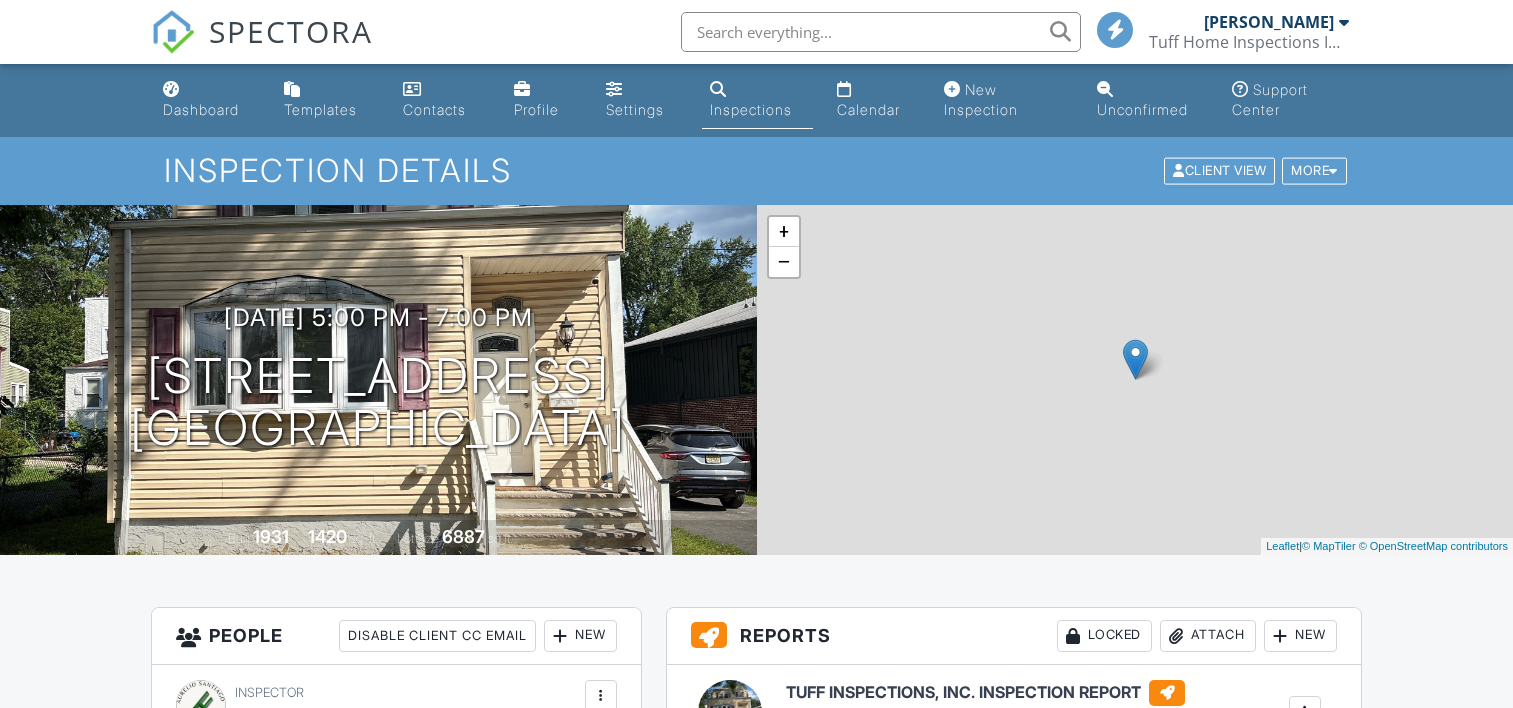 scroll, scrollTop: 0, scrollLeft: 0, axis: both 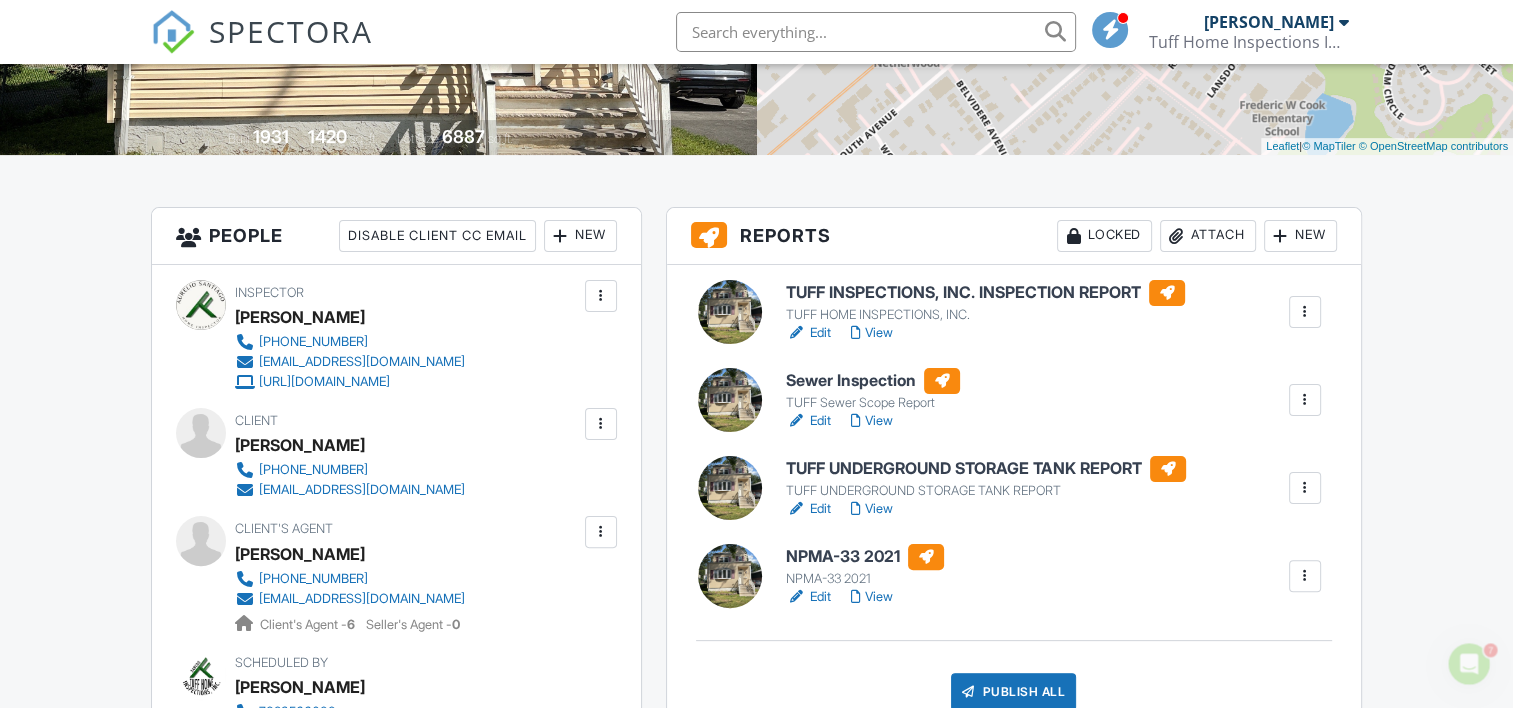 click on "NPMA-33 2021" at bounding box center (865, 557) 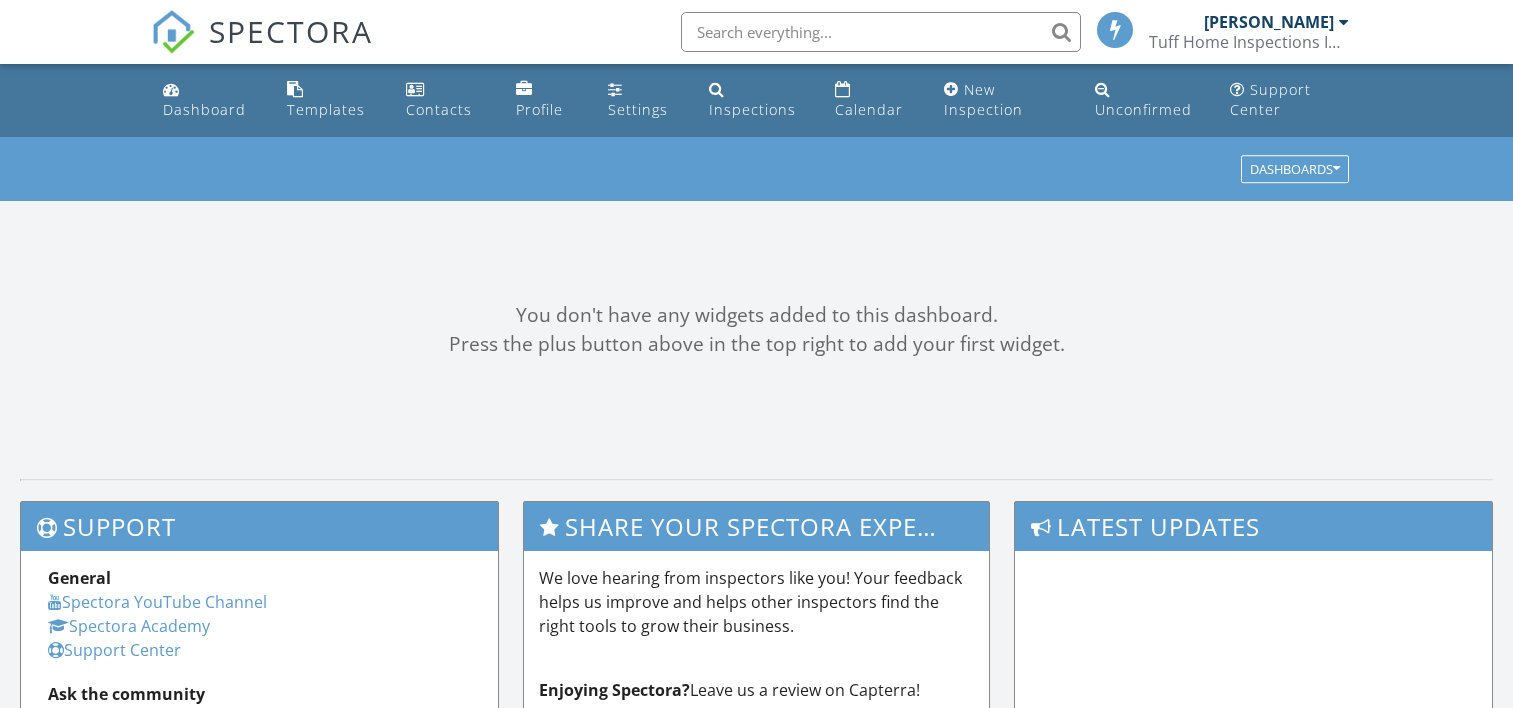 scroll, scrollTop: 0, scrollLeft: 0, axis: both 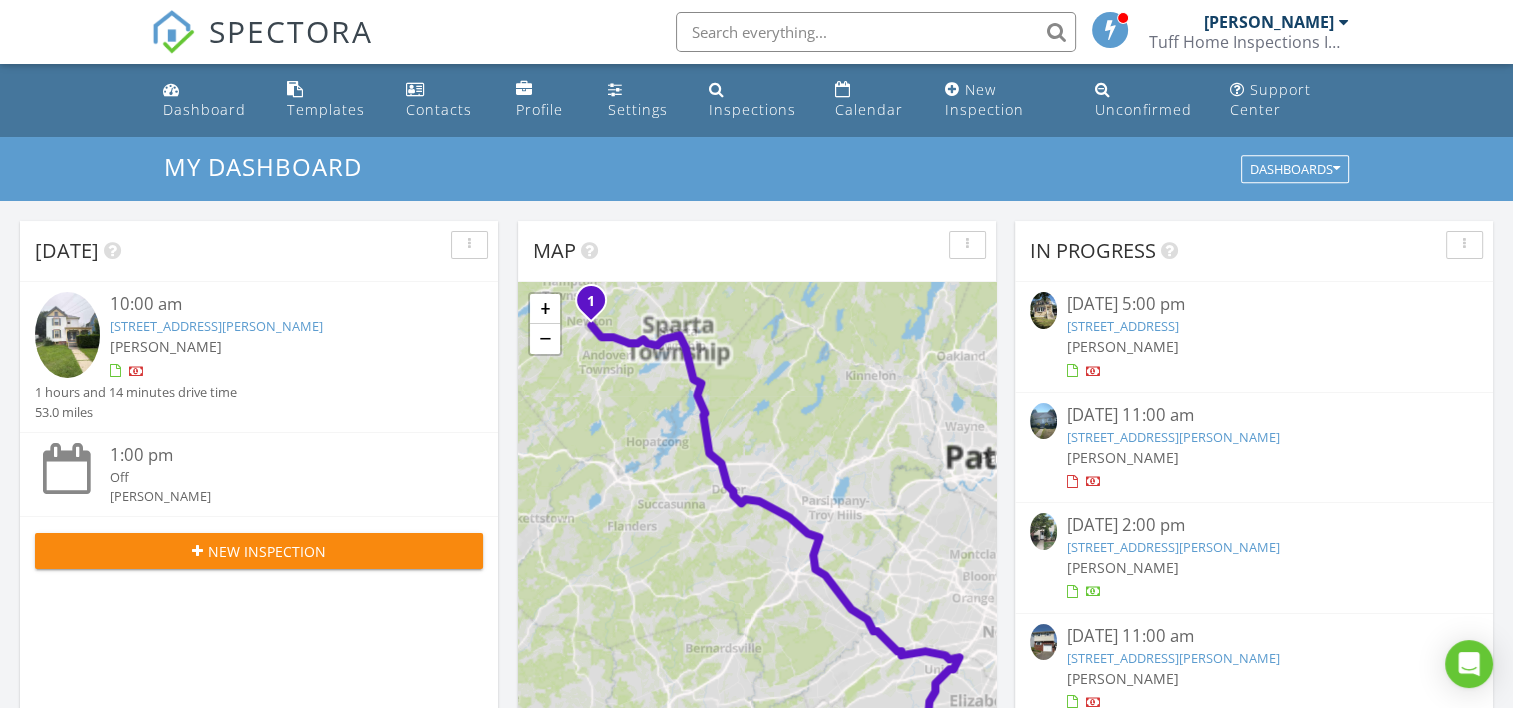 click on "[PERSON_NAME]" at bounding box center [1123, 346] 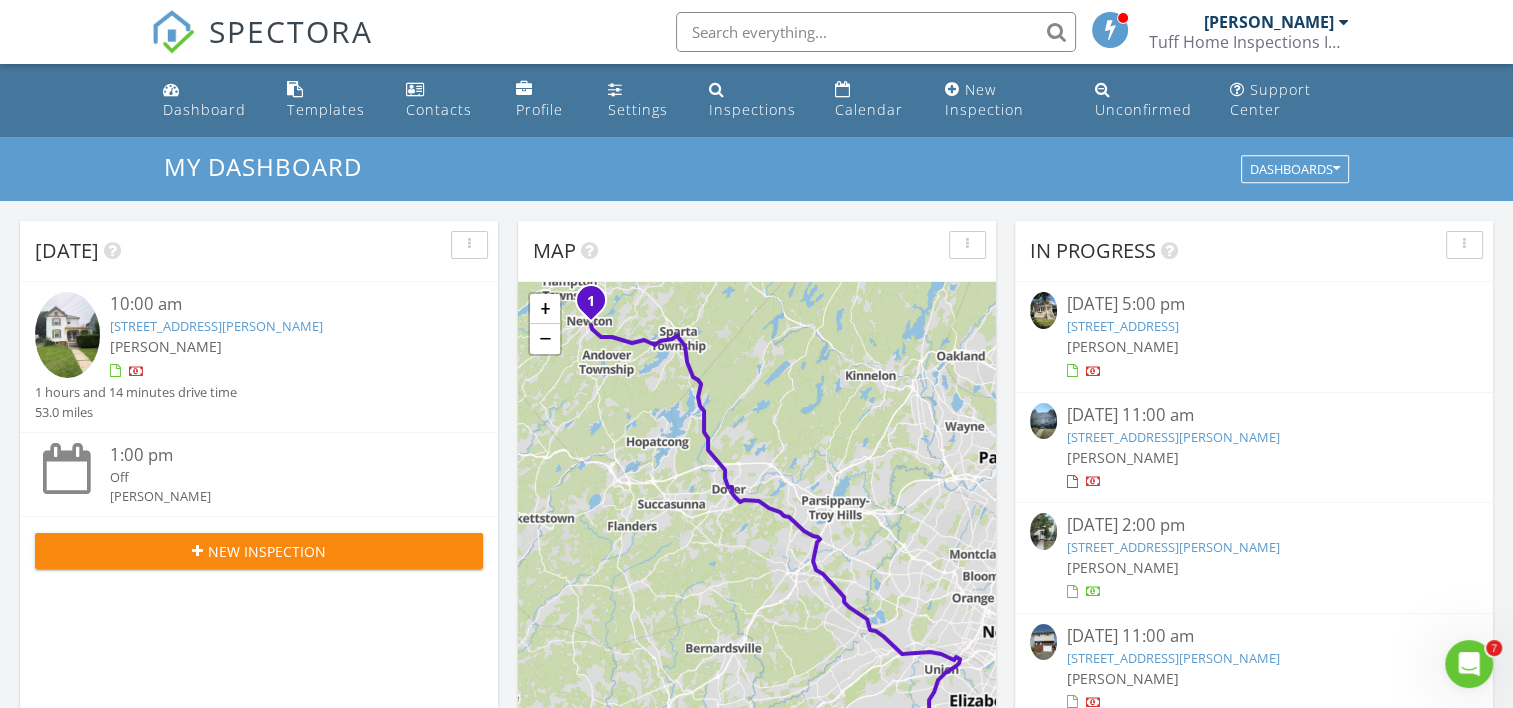 scroll, scrollTop: 0, scrollLeft: 0, axis: both 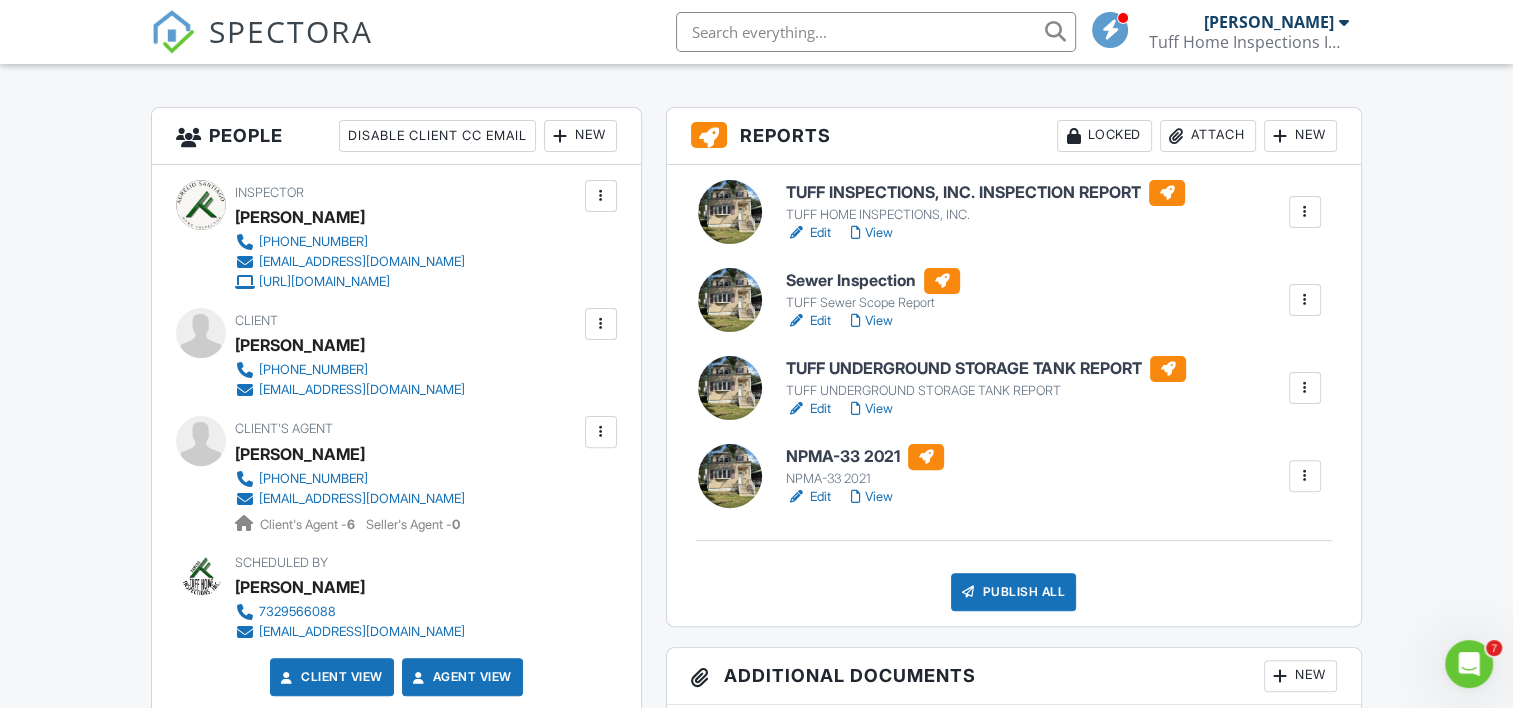 click on "Sewer Inspection" at bounding box center [873, 281] 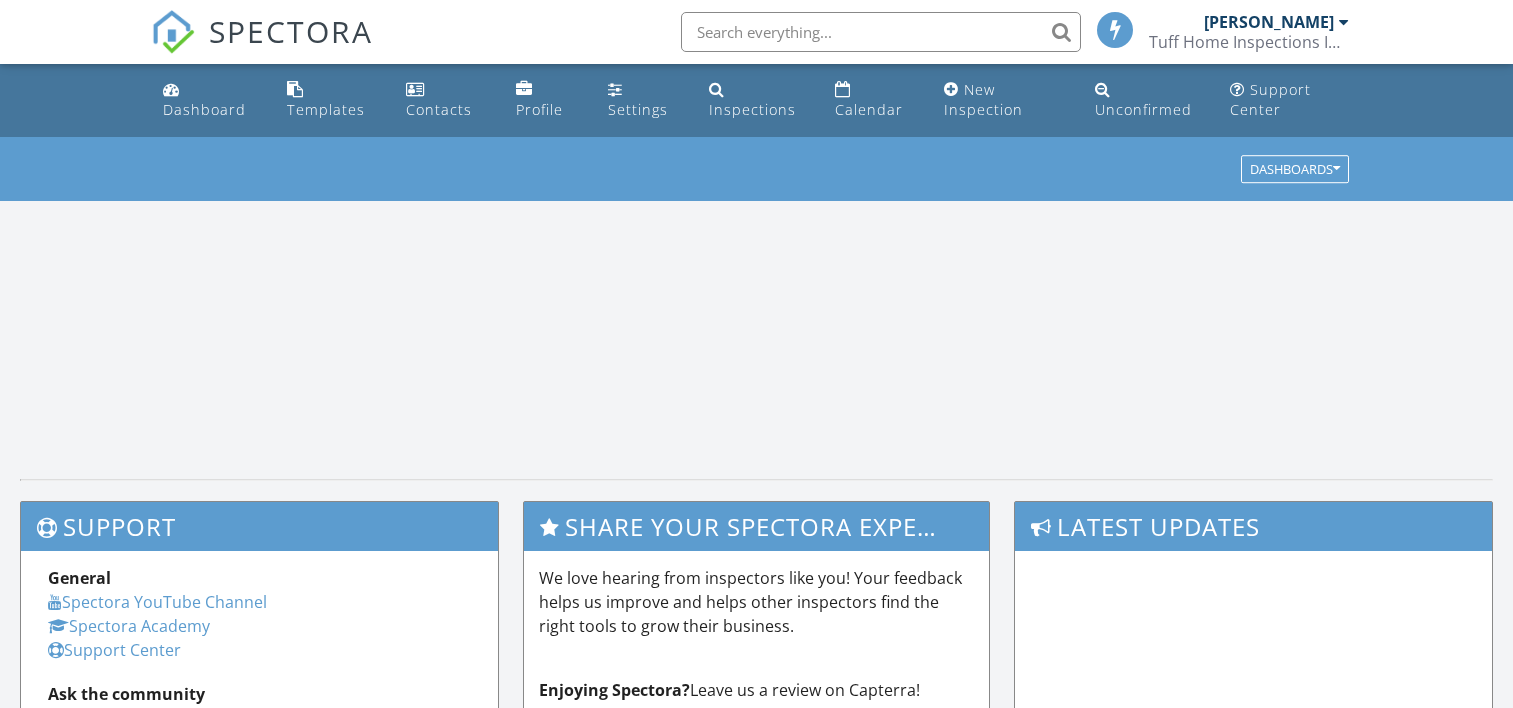 scroll, scrollTop: 0, scrollLeft: 0, axis: both 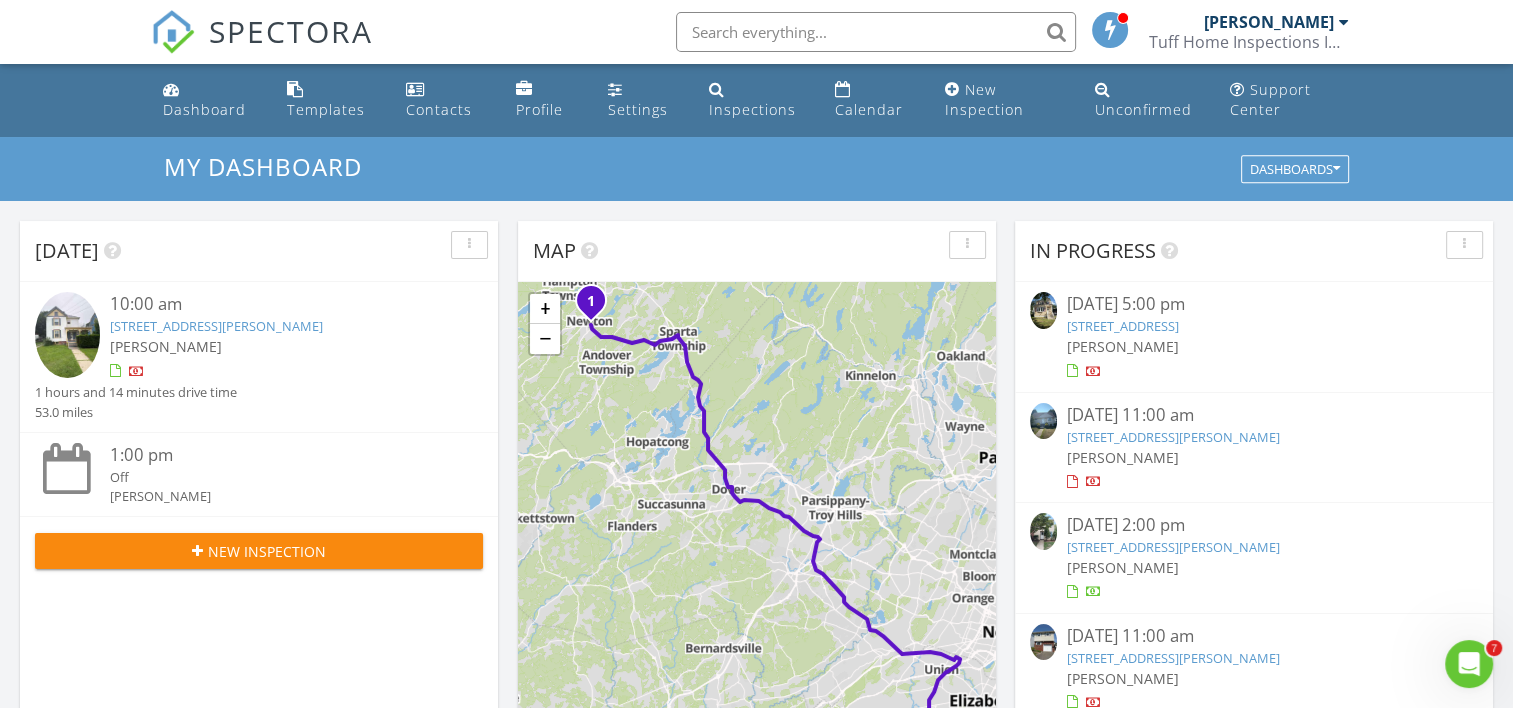 click on "07/23/25 5:00 pm" at bounding box center [1253, 304] 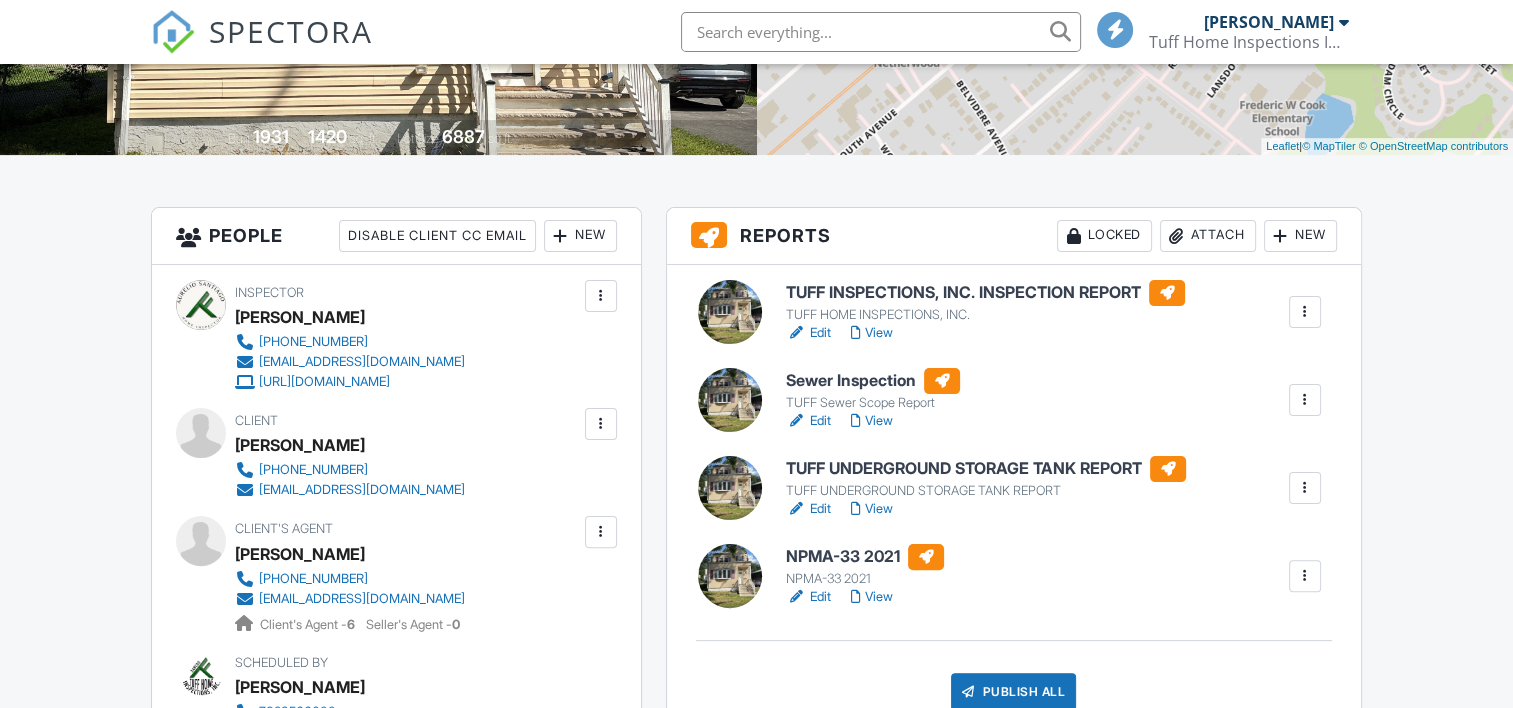 scroll, scrollTop: 700, scrollLeft: 0, axis: vertical 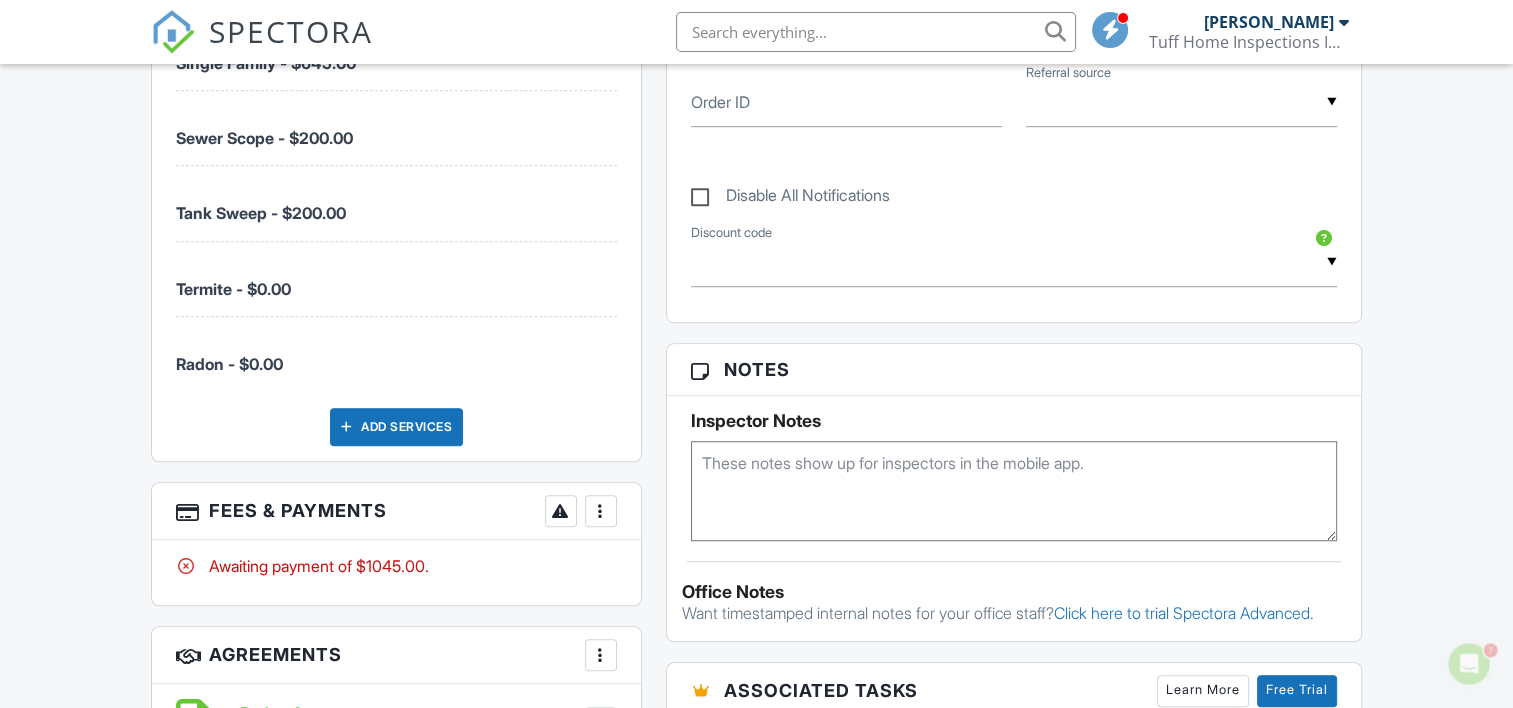click on "More" at bounding box center (601, 511) 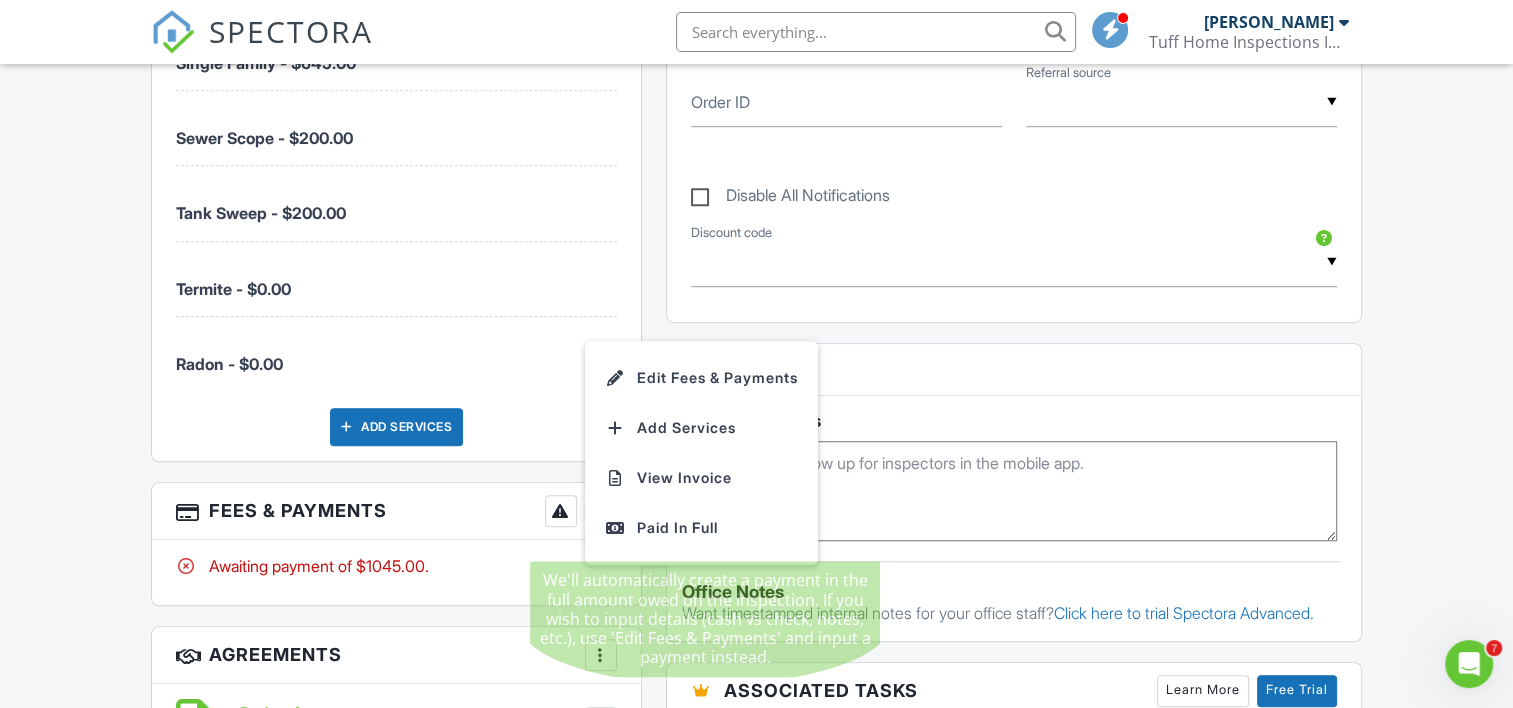 click on "Paid In Full" at bounding box center [701, 528] 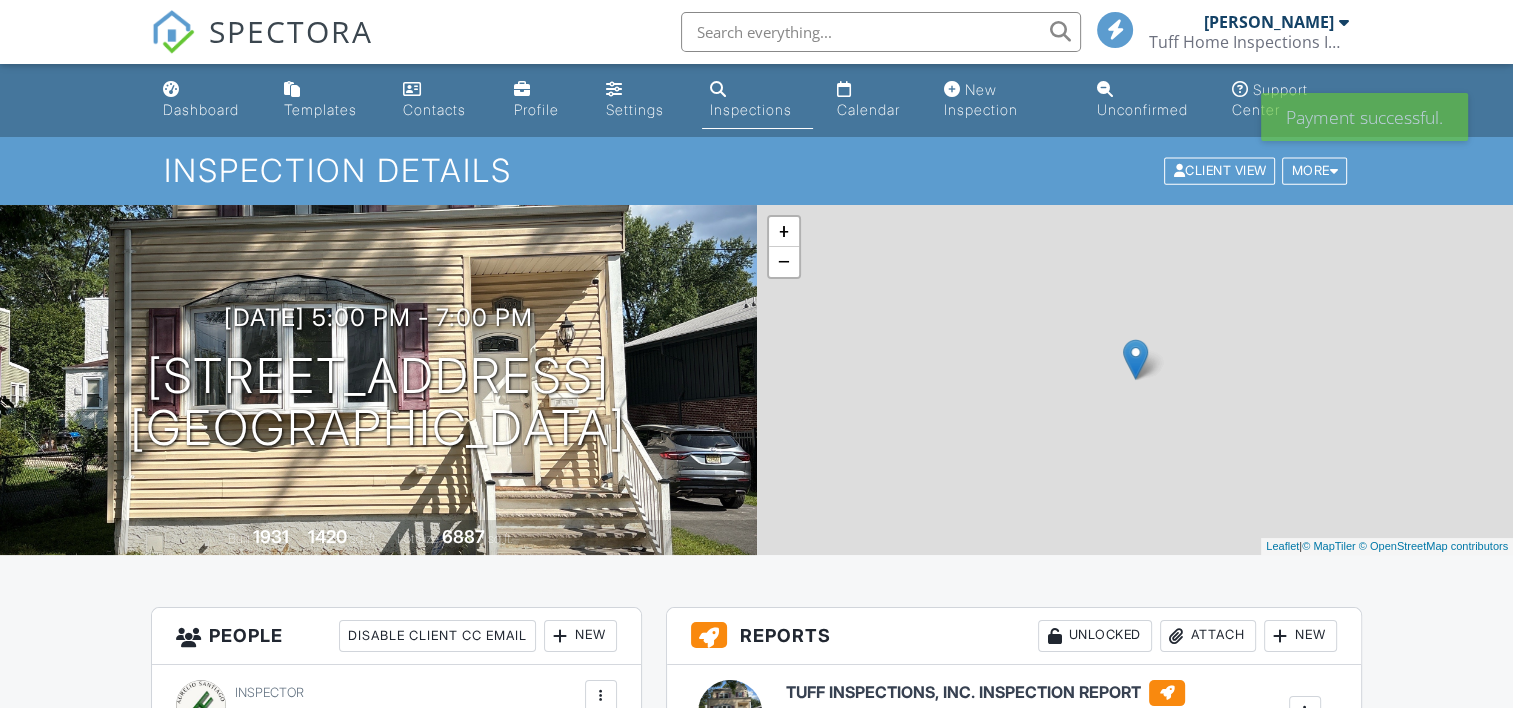 scroll, scrollTop: 300, scrollLeft: 0, axis: vertical 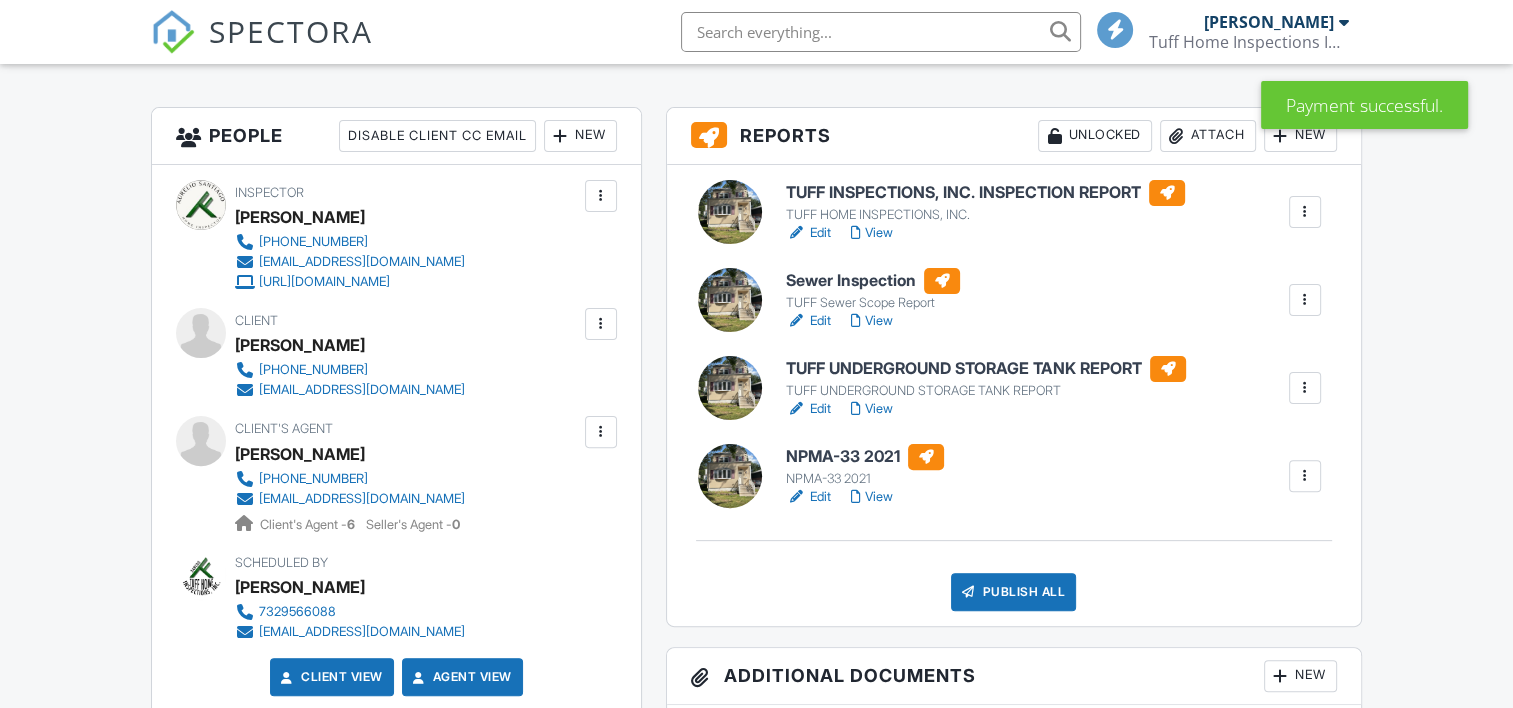 click on "Publish All" at bounding box center [1013, 592] 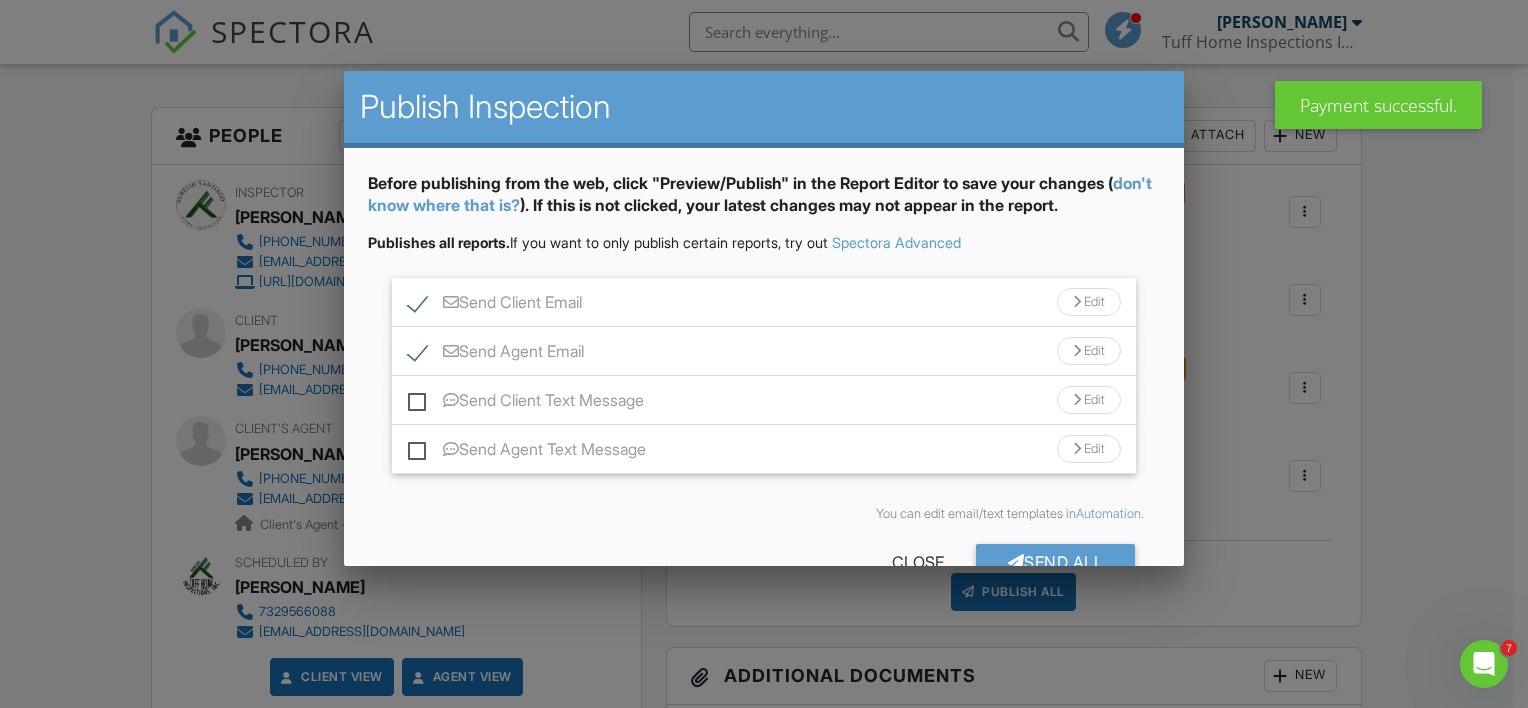 scroll, scrollTop: 0, scrollLeft: 0, axis: both 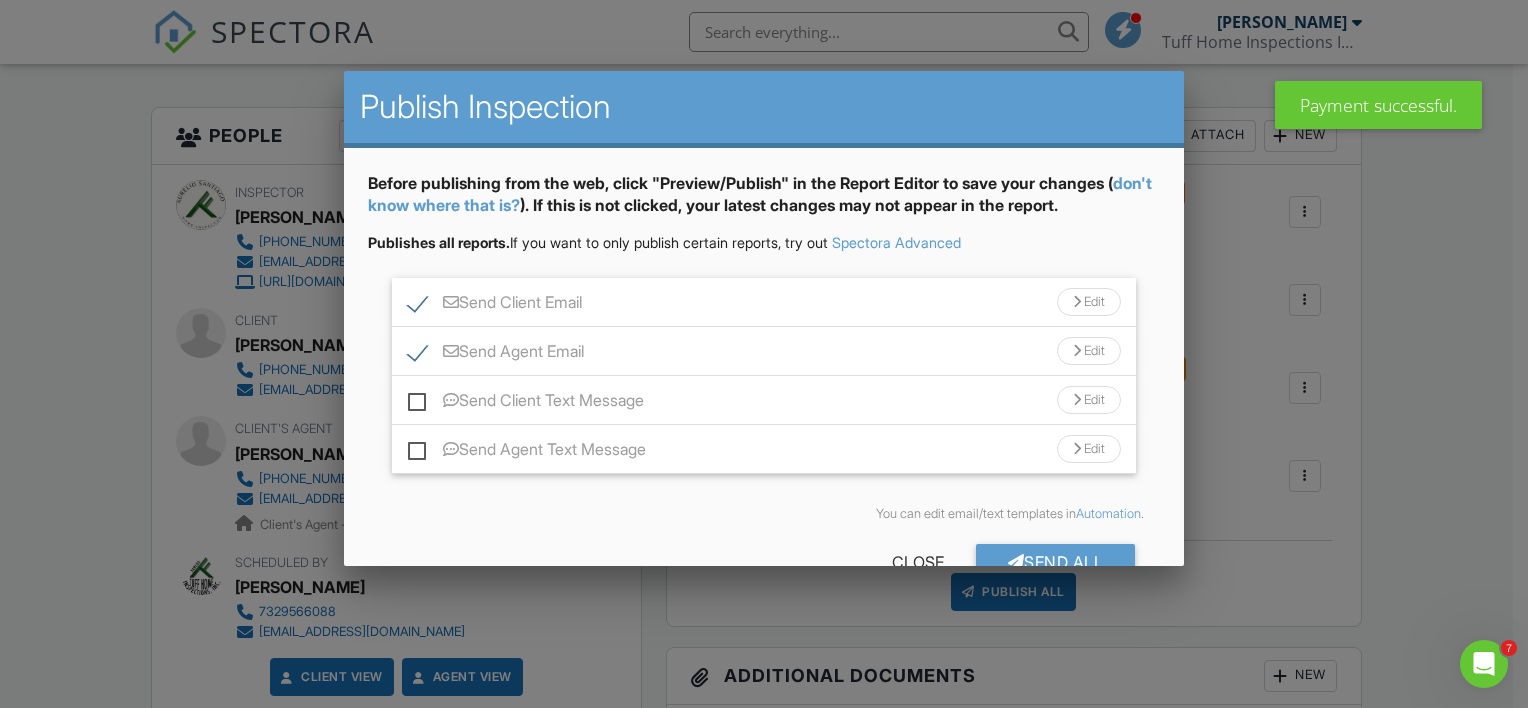 click on "Send Client Text Message" at bounding box center (526, 403) 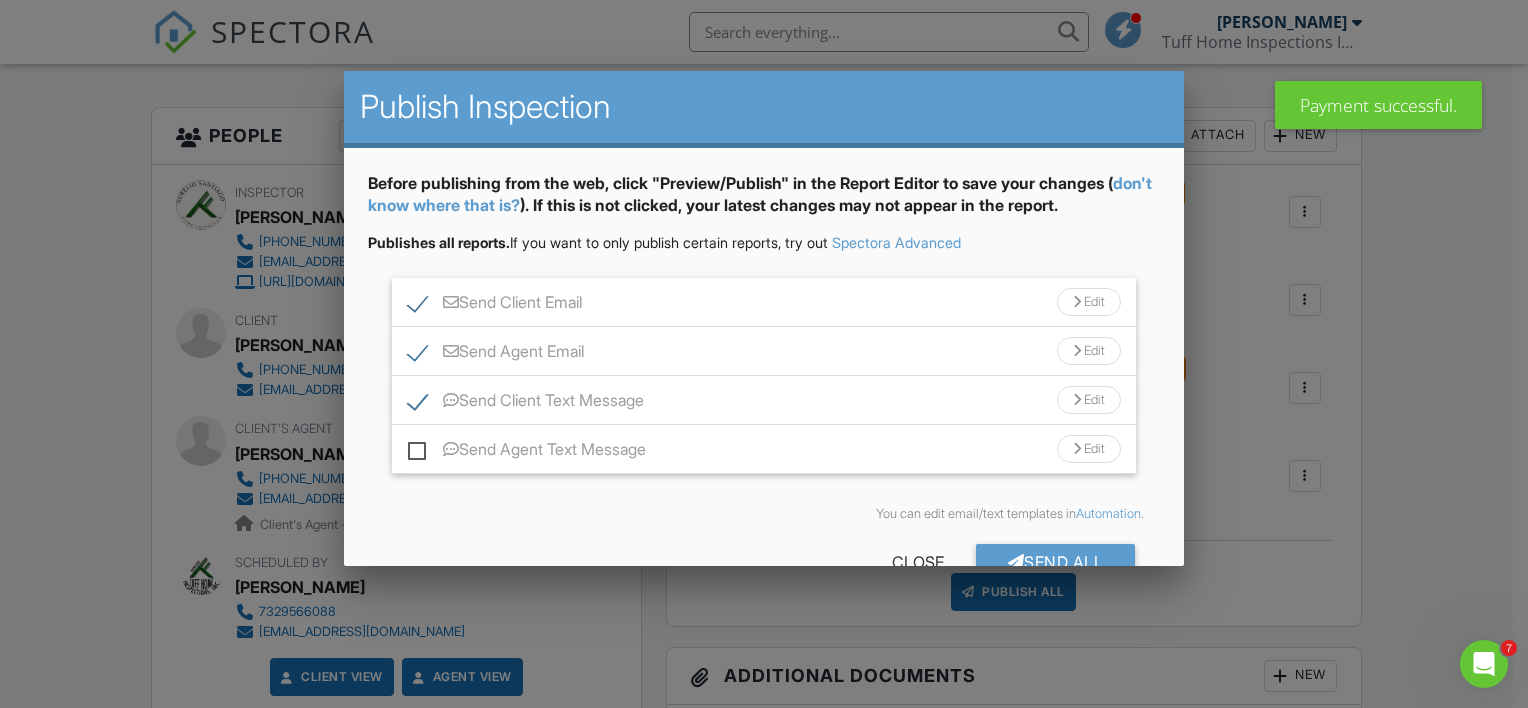click on "Send Agent Text Message" at bounding box center (527, 452) 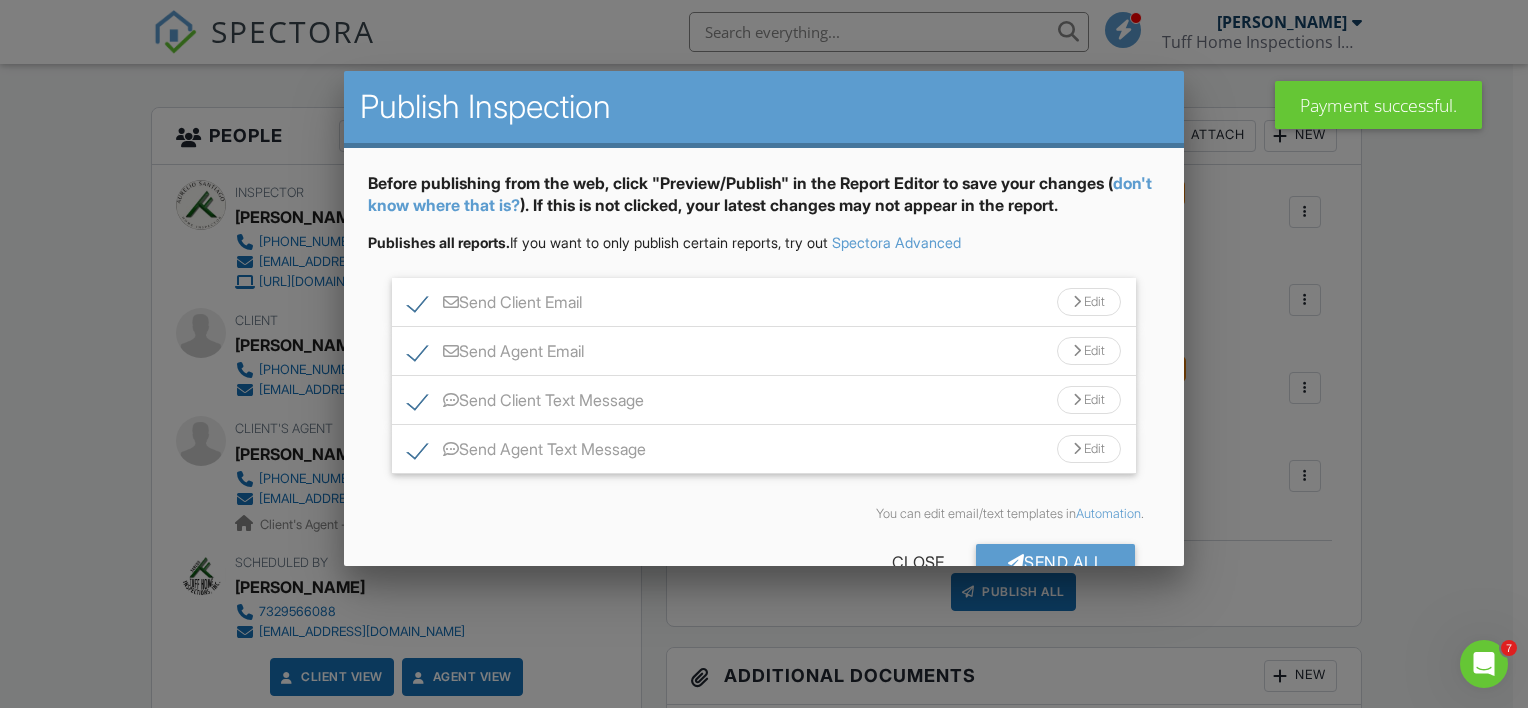 click at bounding box center (1016, 562) 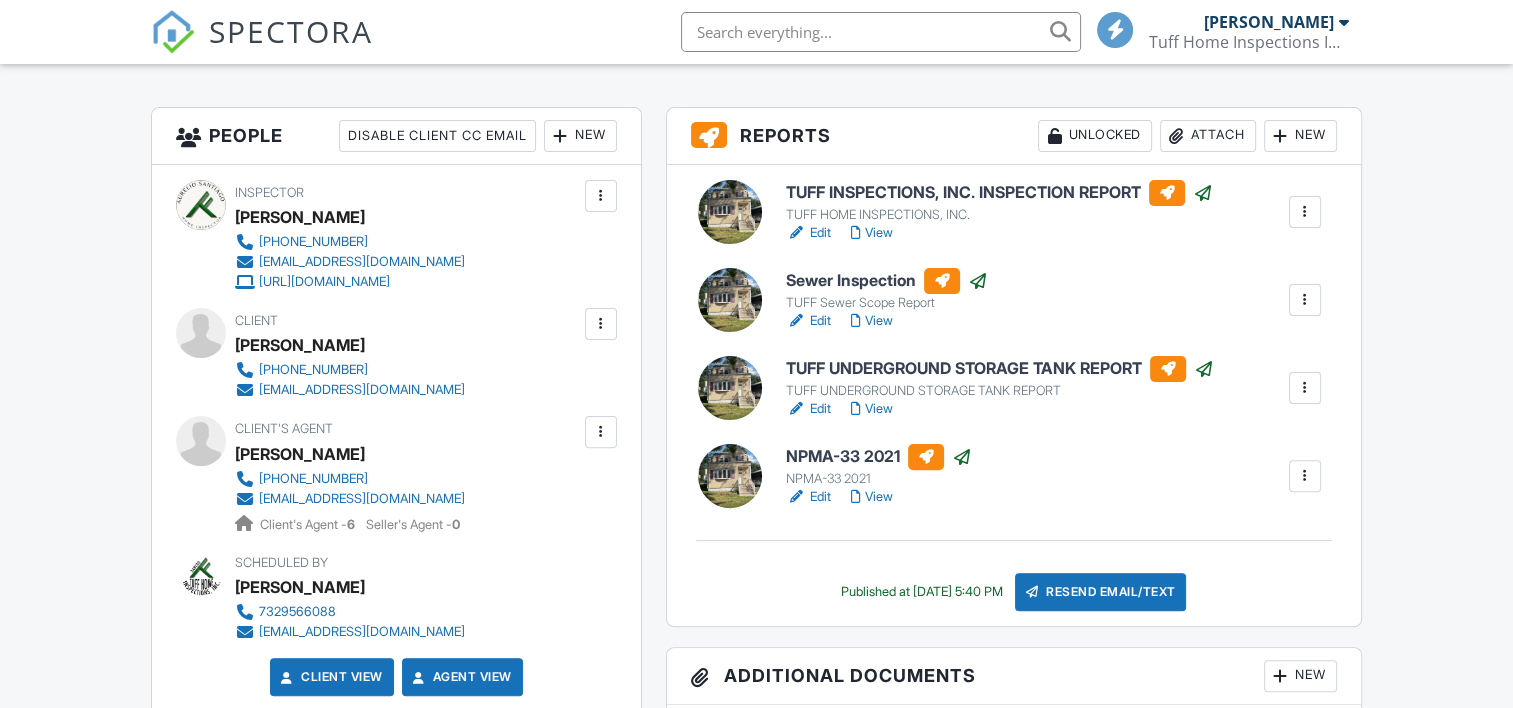 scroll, scrollTop: 500, scrollLeft: 0, axis: vertical 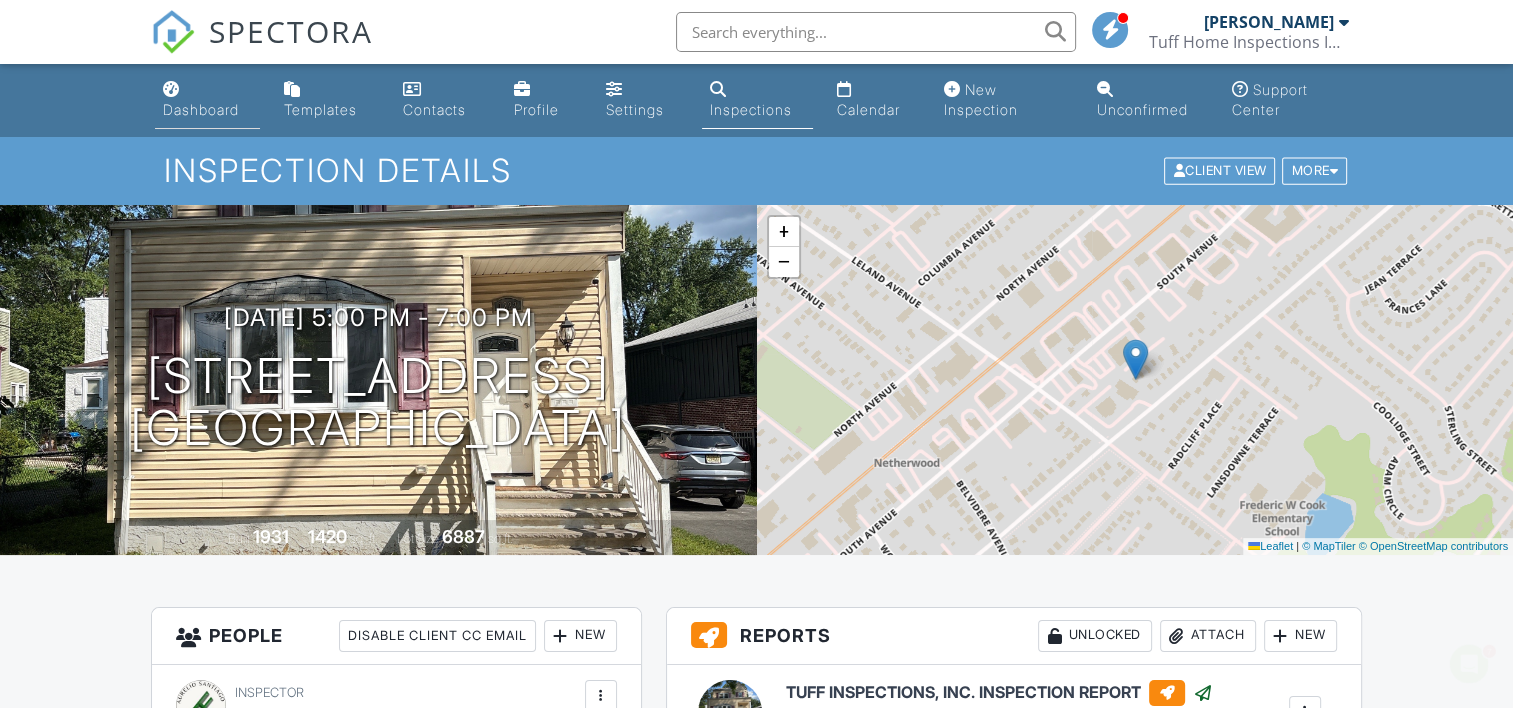 click on "Dashboard" at bounding box center (207, 100) 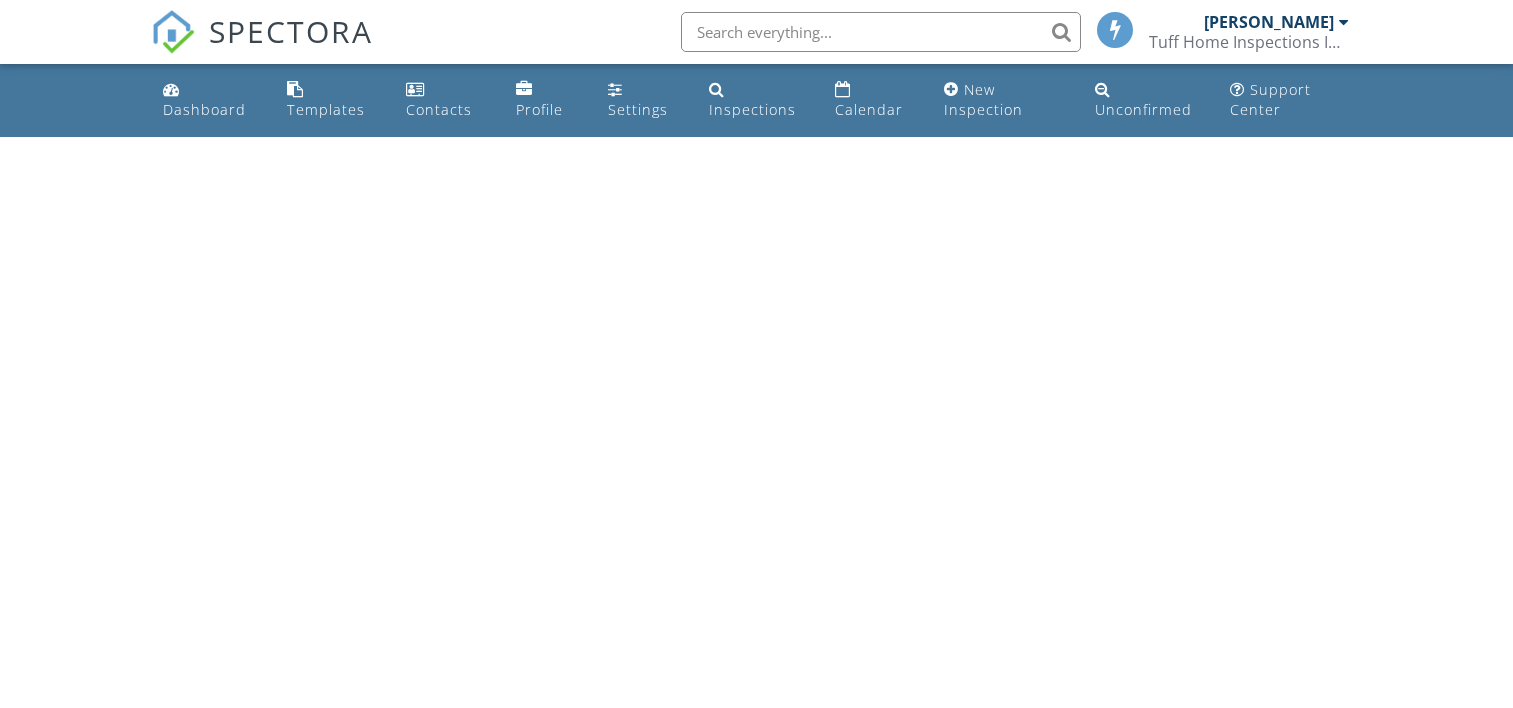 scroll, scrollTop: 0, scrollLeft: 0, axis: both 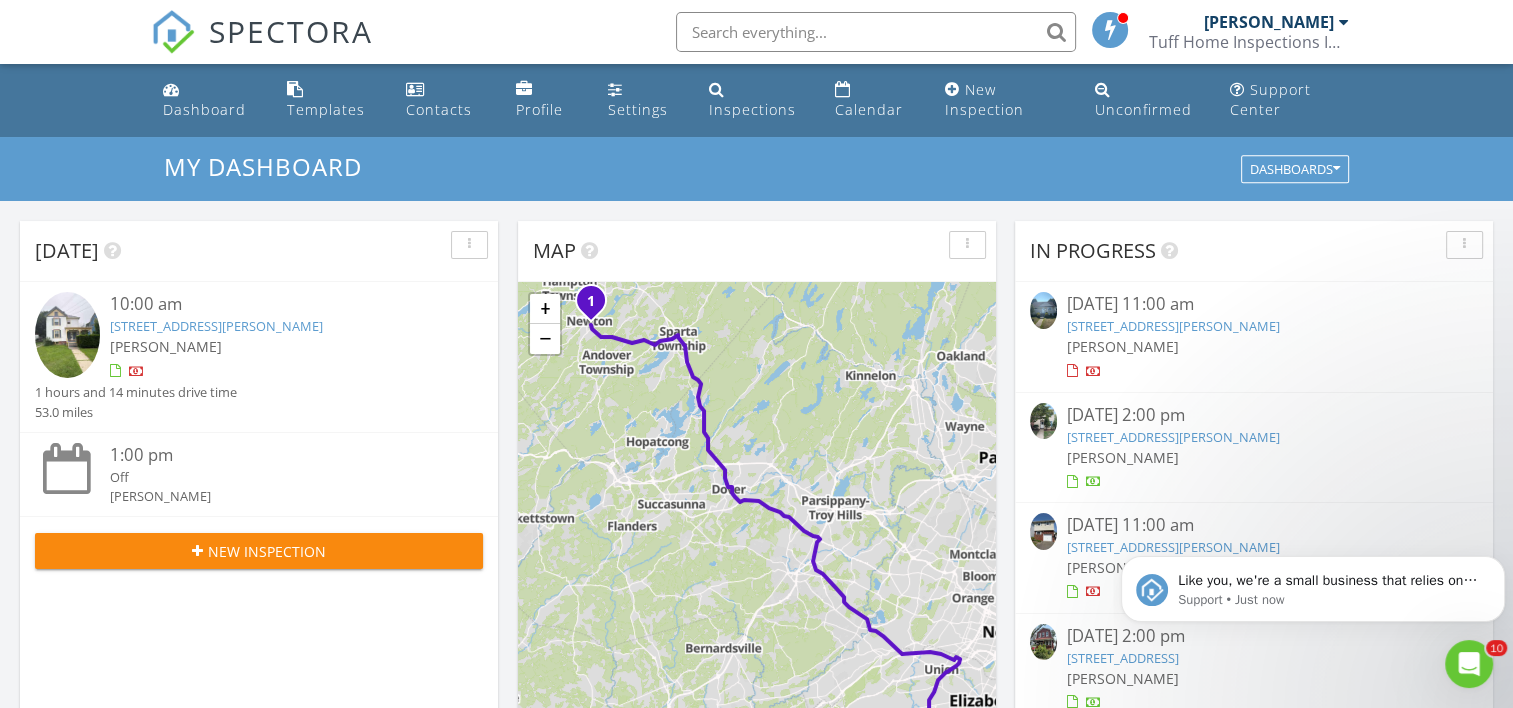 click on "[STREET_ADDRESS][PERSON_NAME]" at bounding box center (1173, 437) 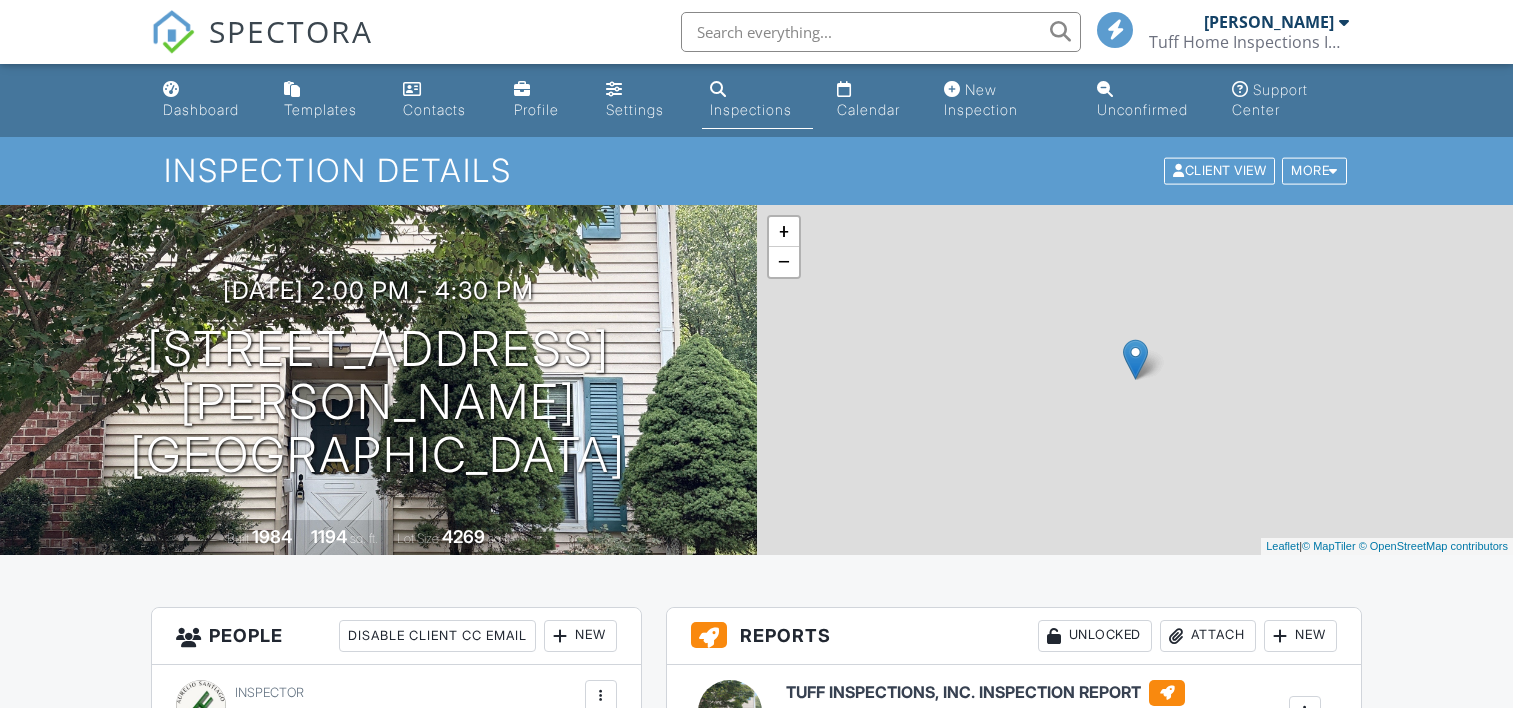 scroll, scrollTop: 0, scrollLeft: 0, axis: both 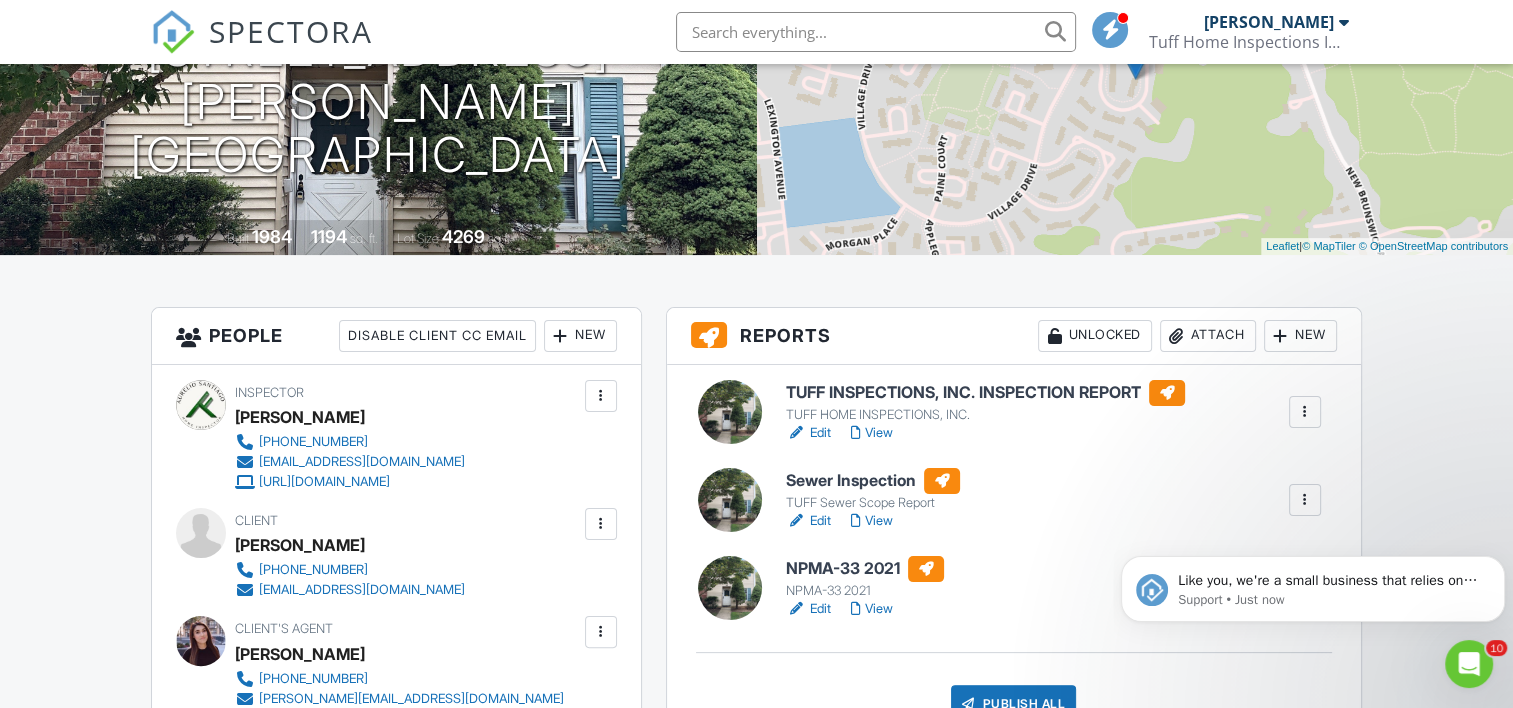 click at bounding box center (201, 641) 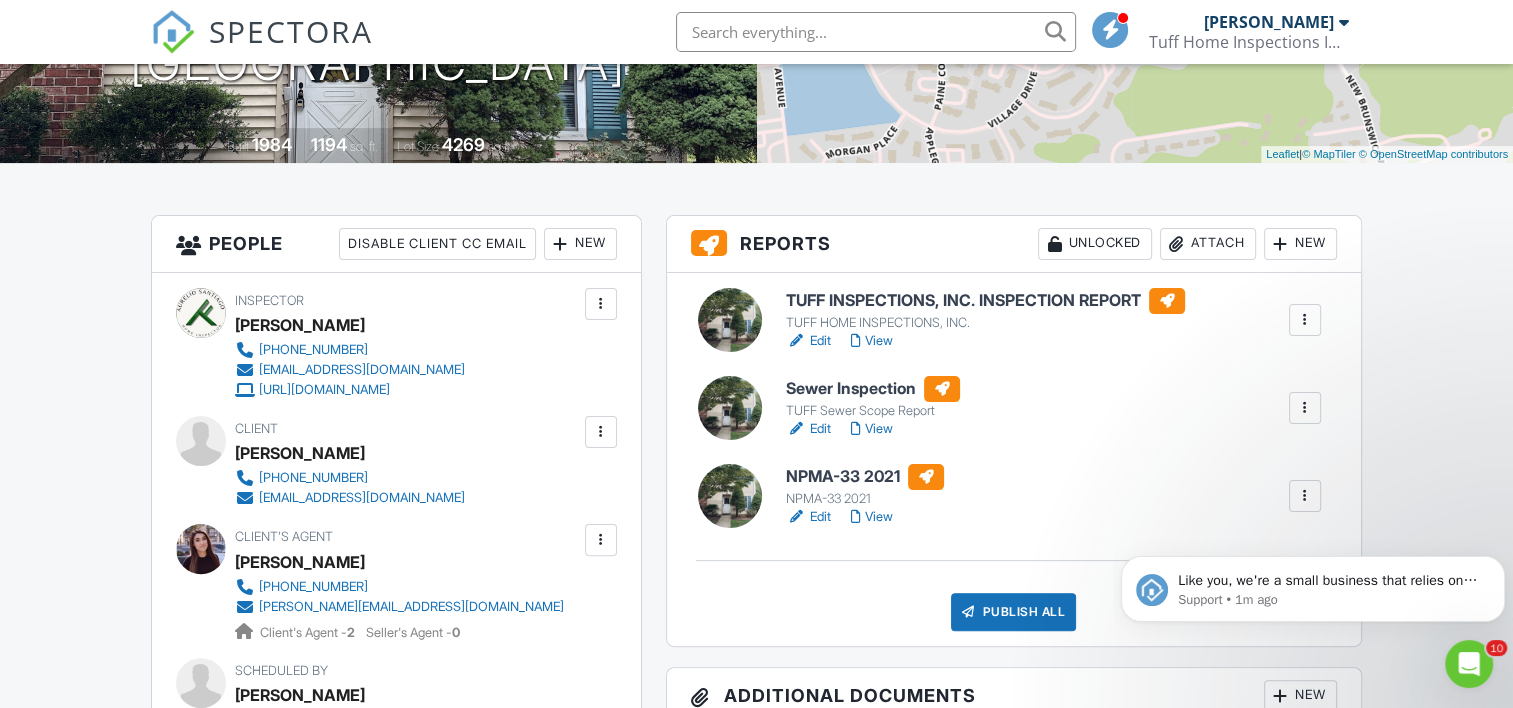 scroll, scrollTop: 400, scrollLeft: 0, axis: vertical 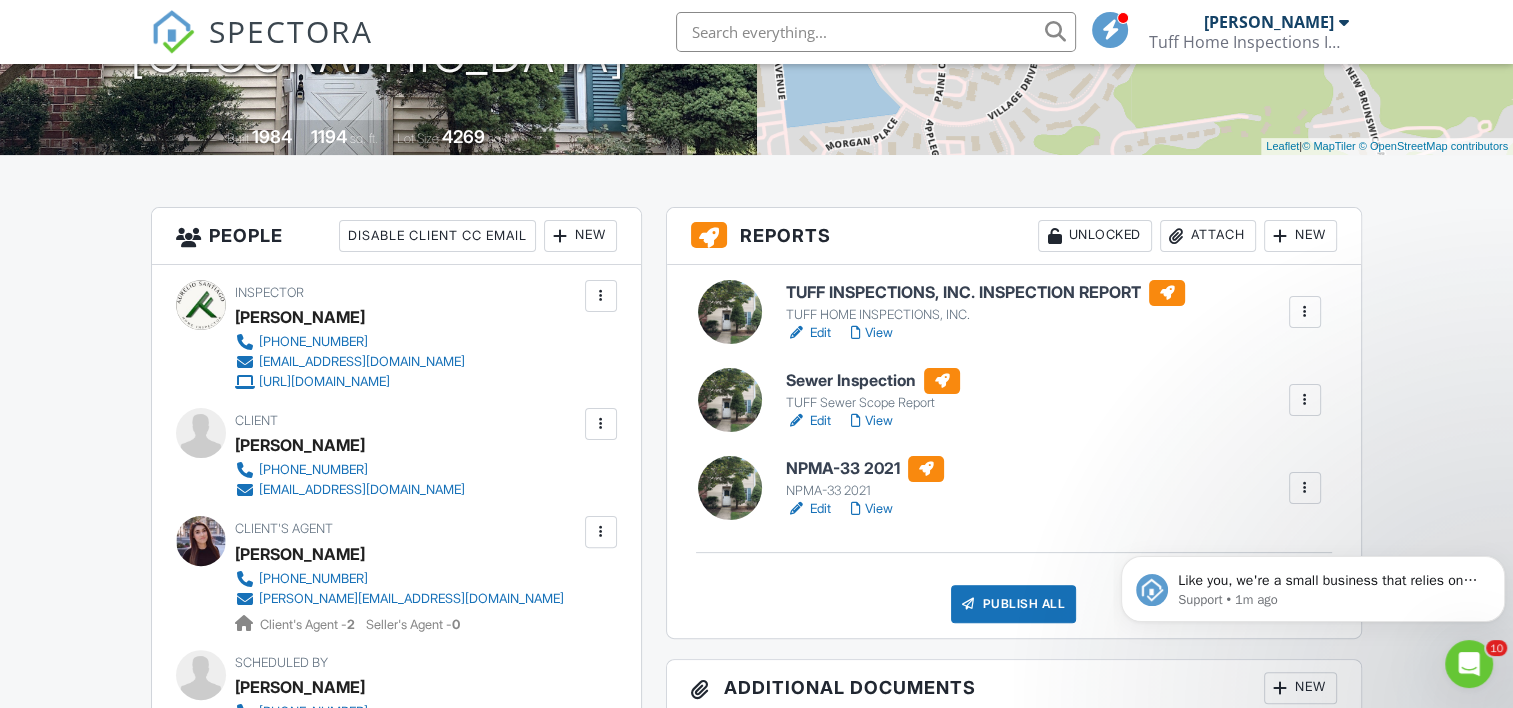 click at bounding box center [1305, 400] 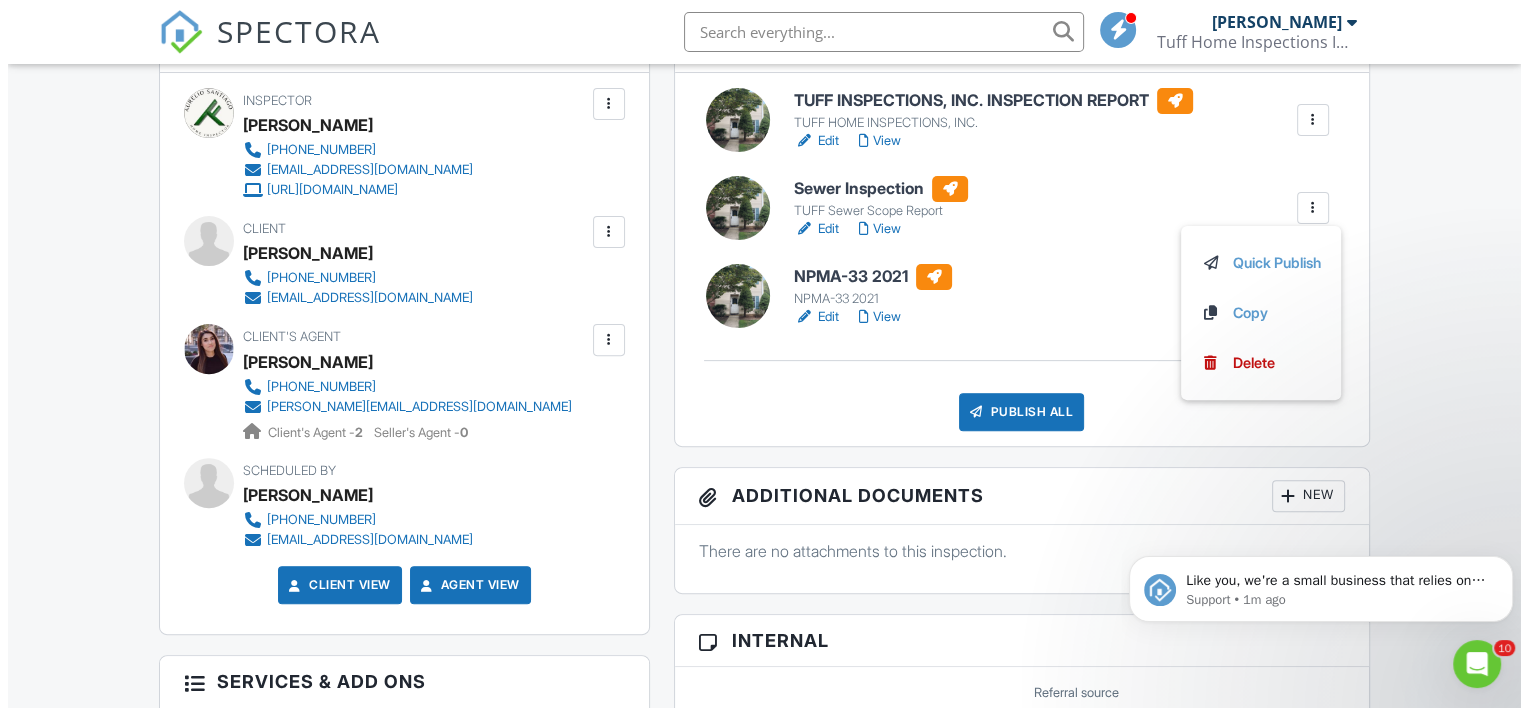 scroll, scrollTop: 600, scrollLeft: 0, axis: vertical 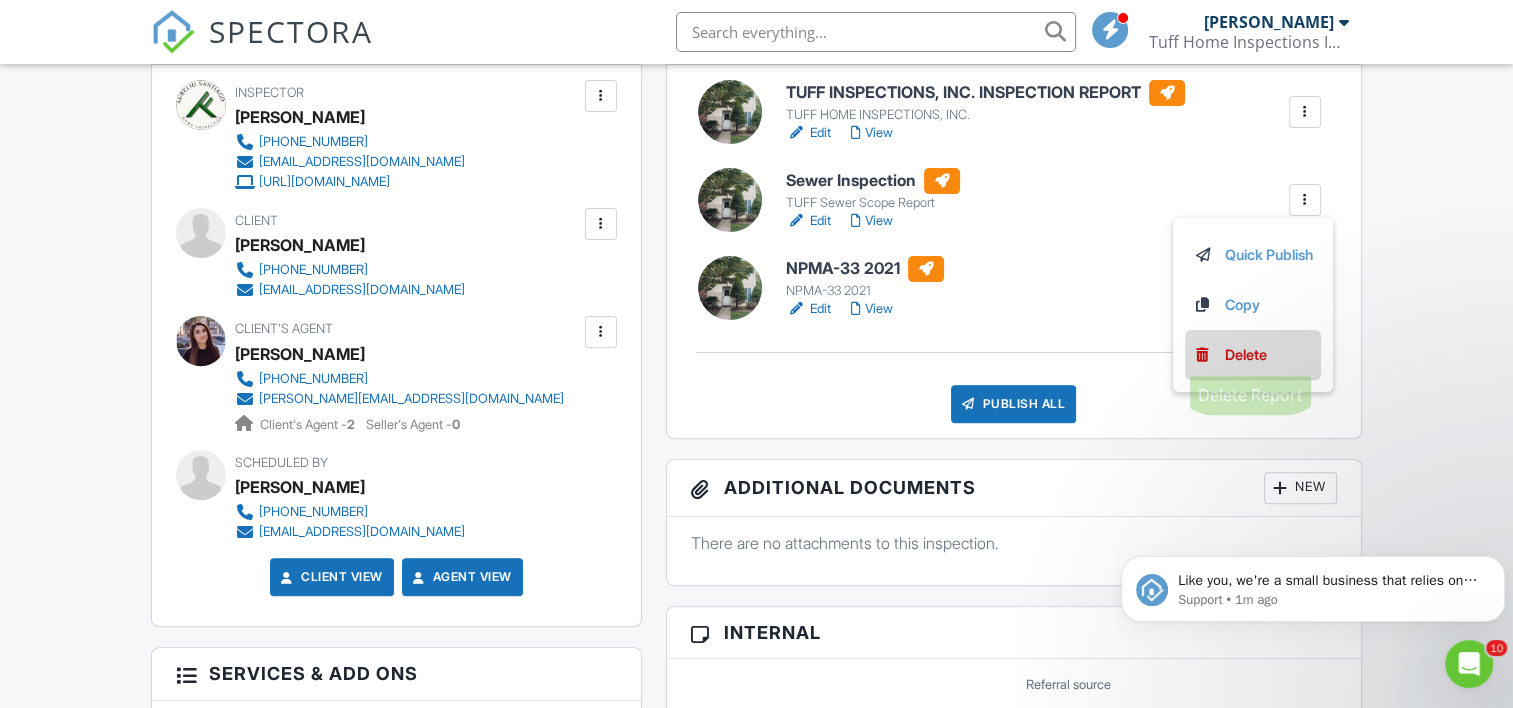 click on "Delete" at bounding box center (1246, 355) 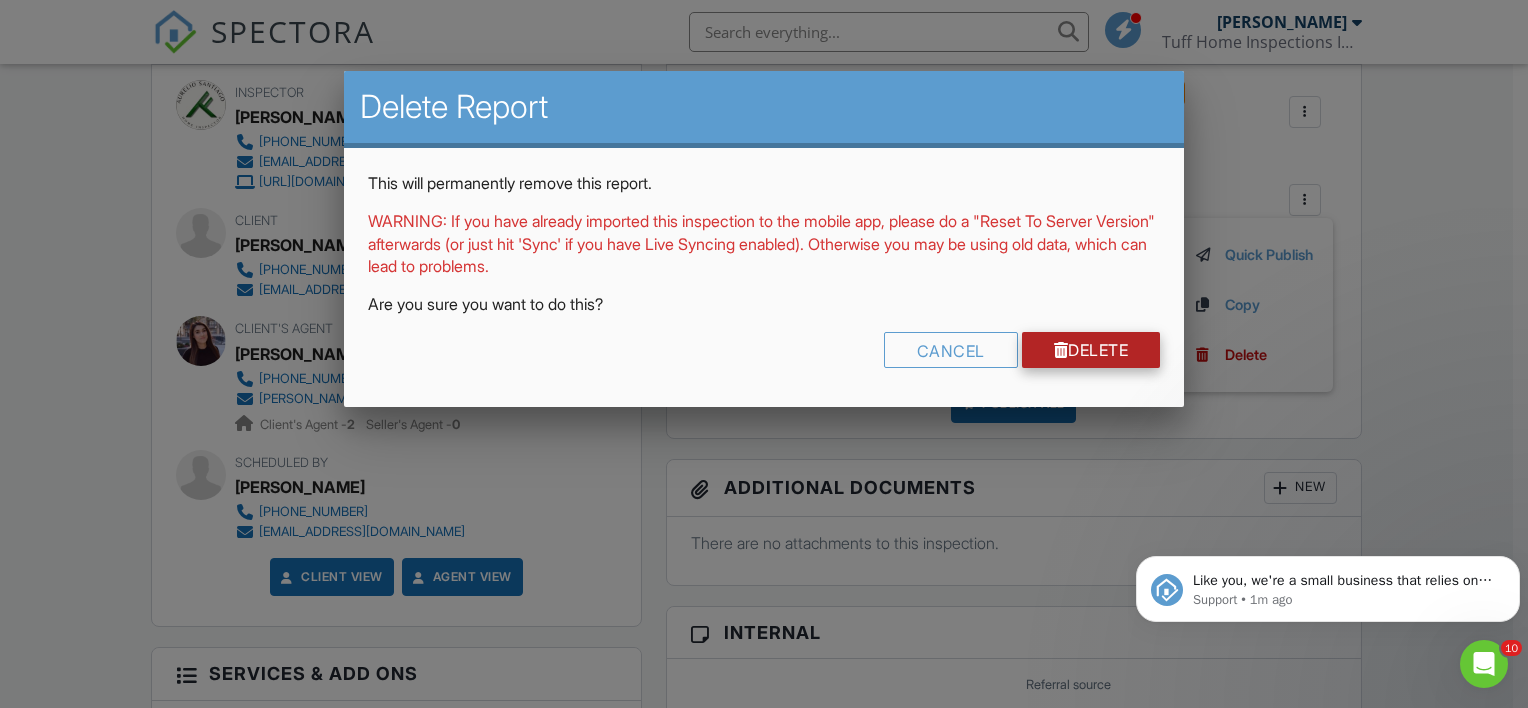 click on "Delete" at bounding box center [1091, 350] 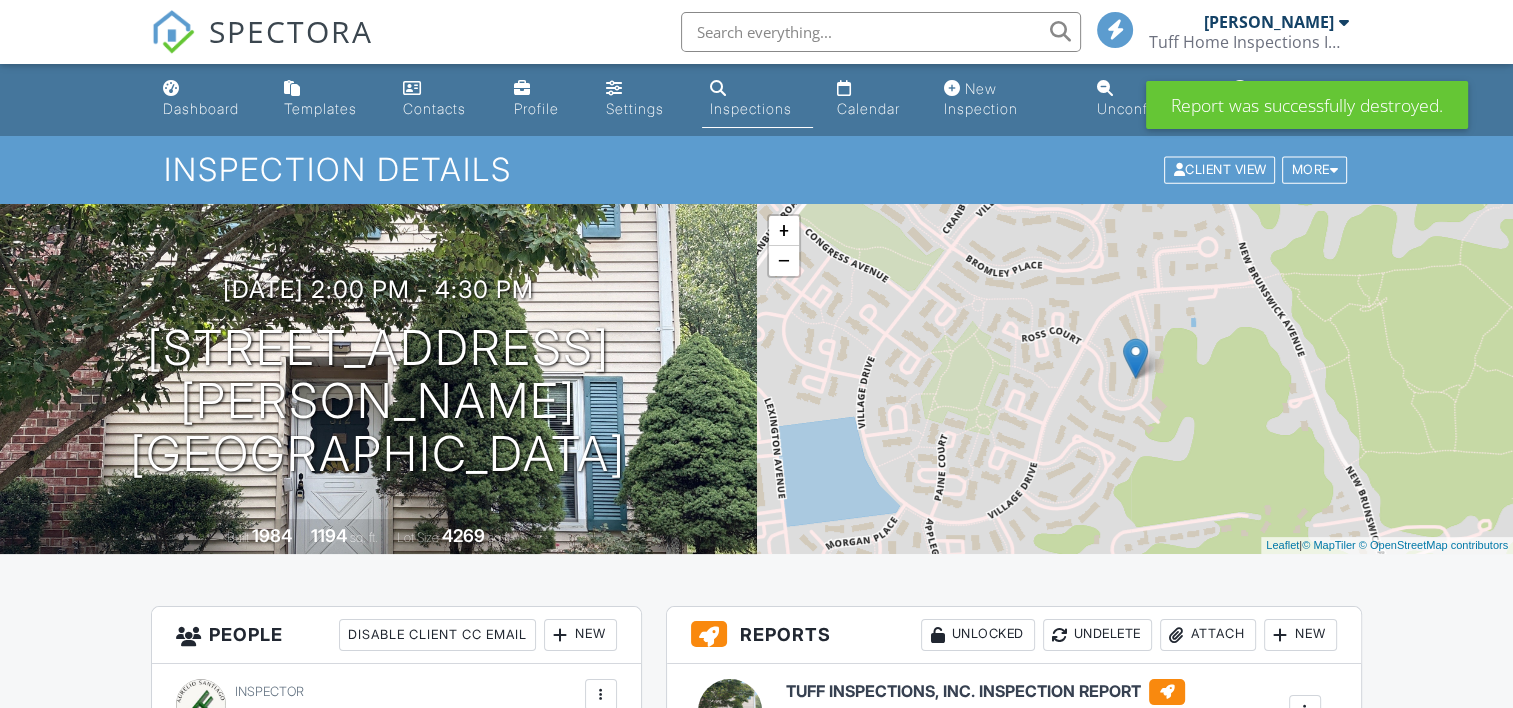 scroll, scrollTop: 400, scrollLeft: 0, axis: vertical 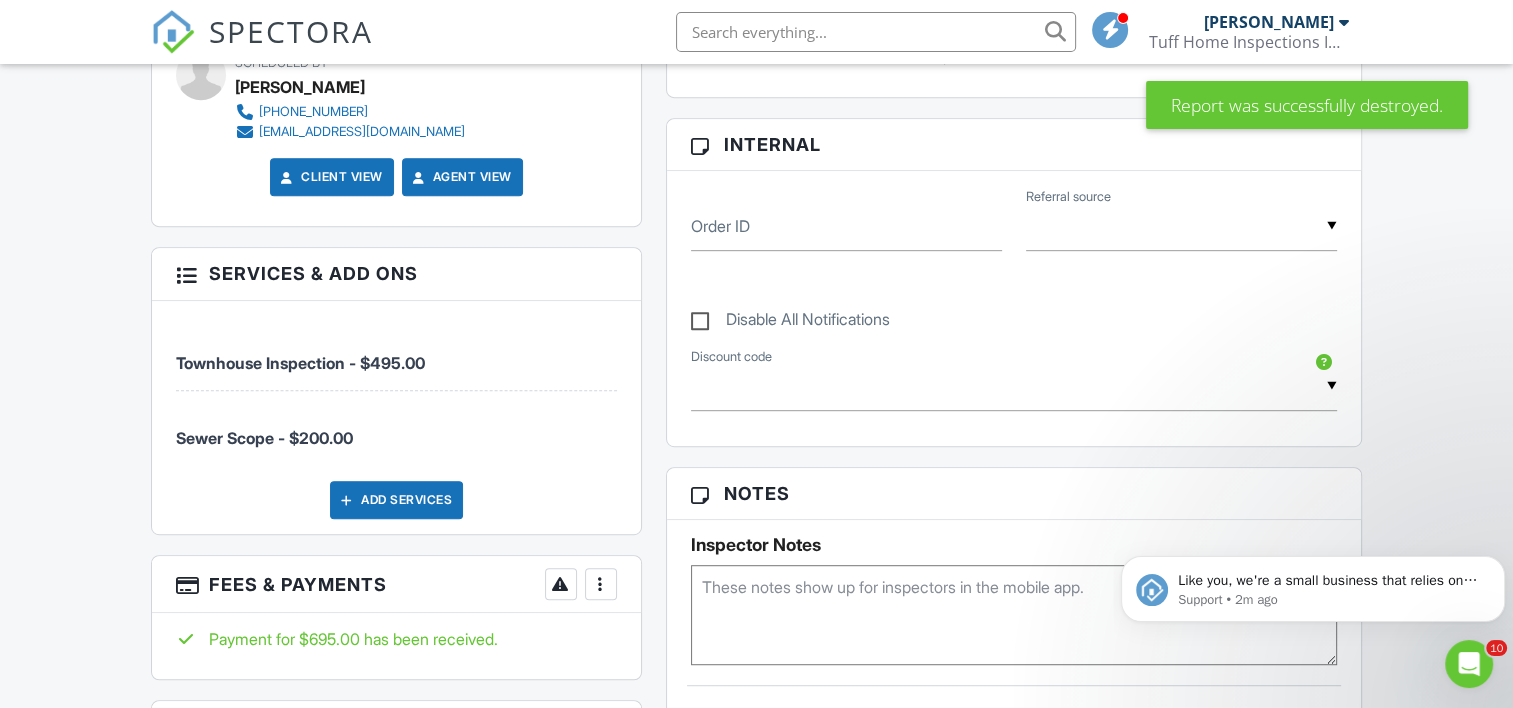 click on "Add Services" at bounding box center [396, 500] 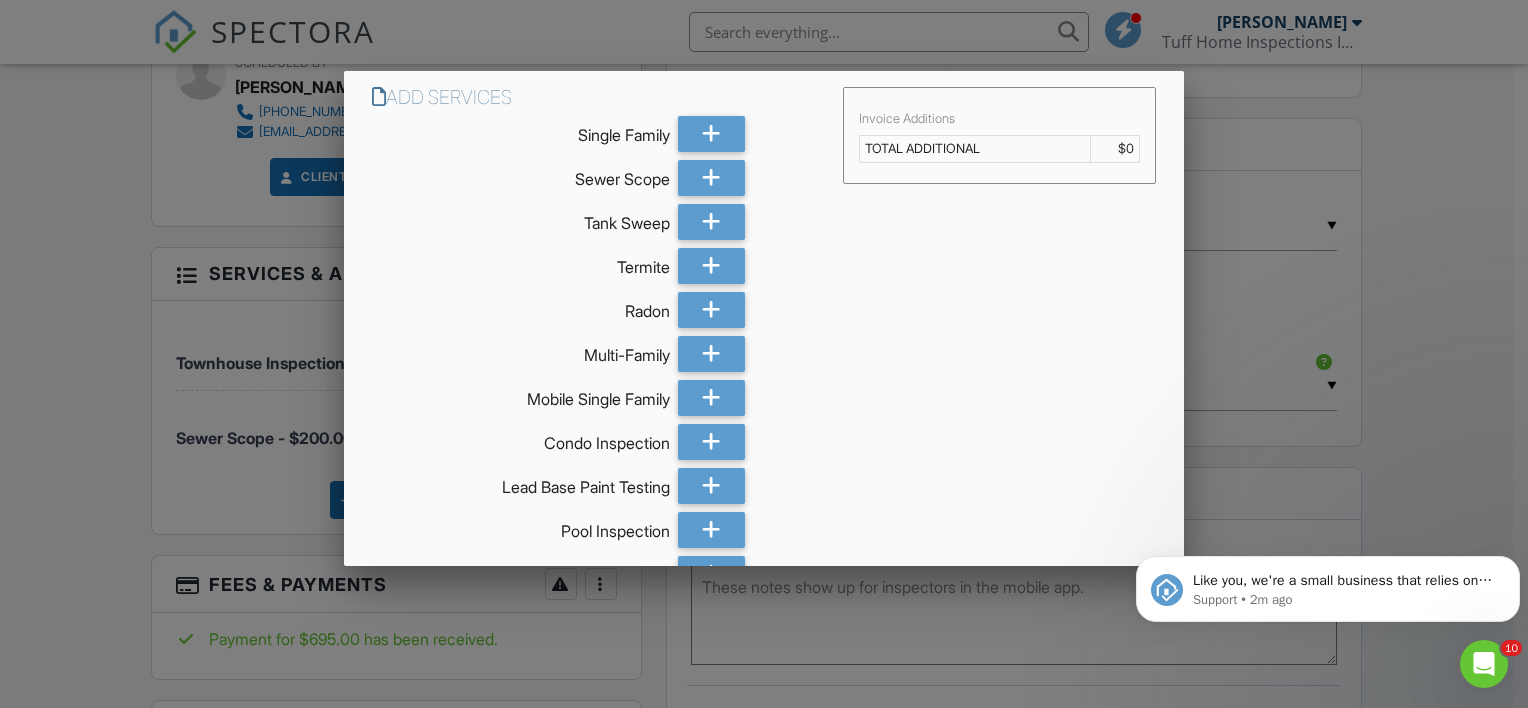click at bounding box center [764, 342] 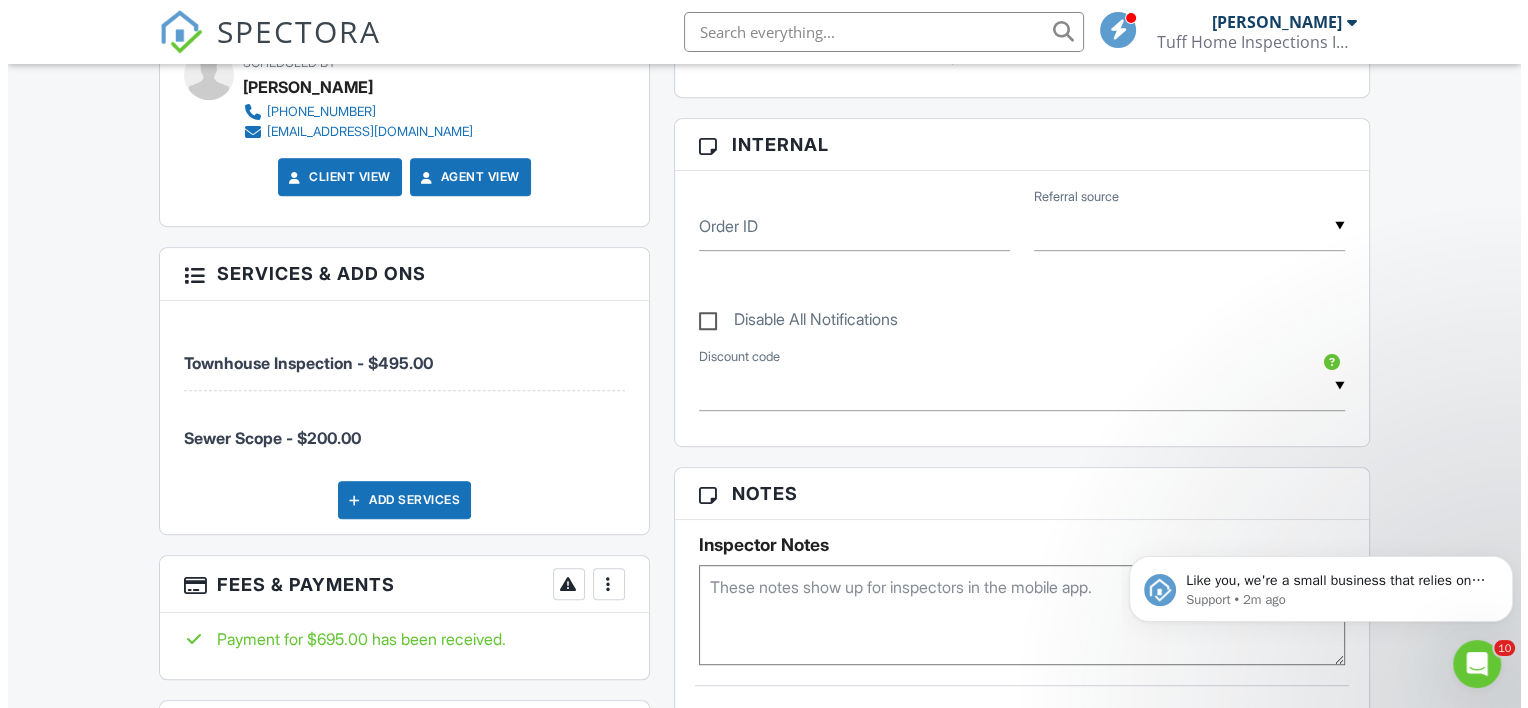 scroll, scrollTop: 1200, scrollLeft: 0, axis: vertical 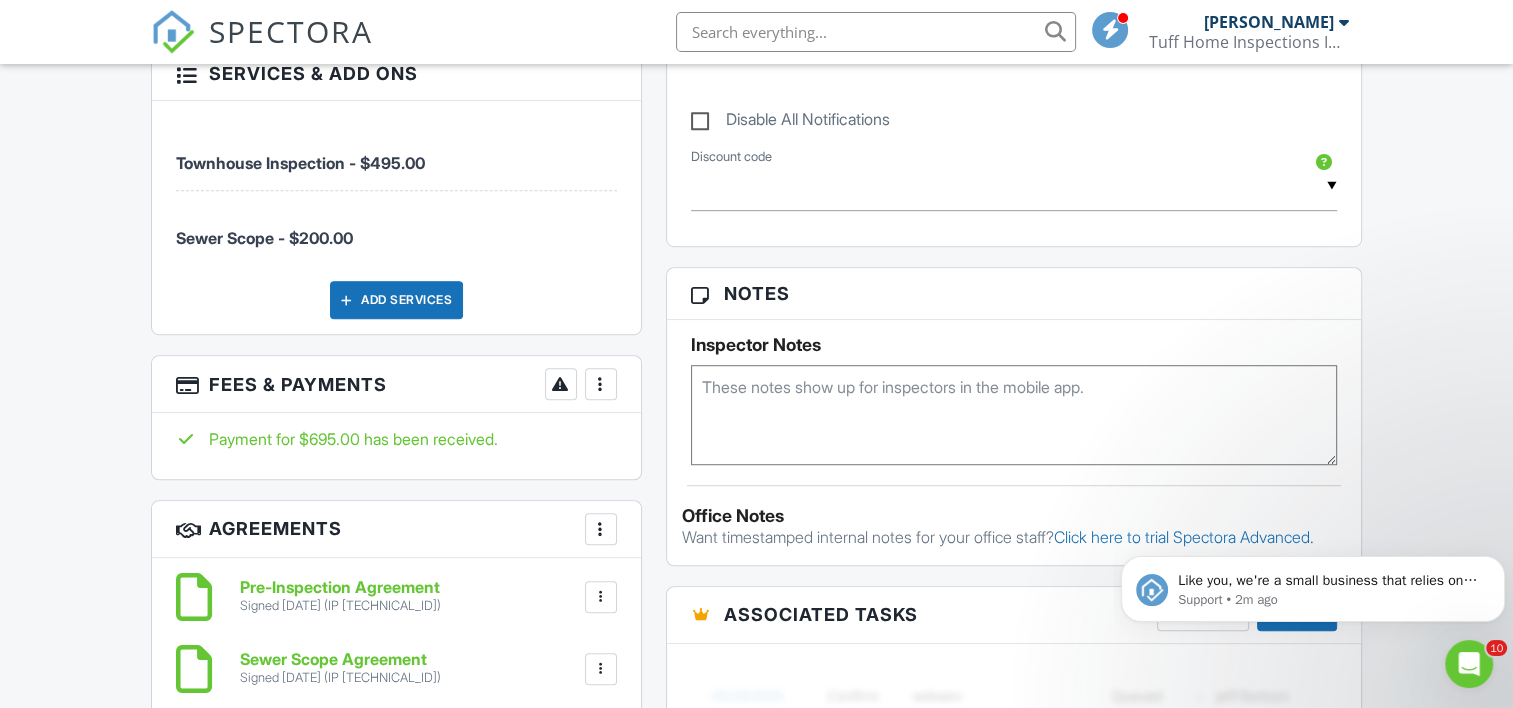click at bounding box center (601, 384) 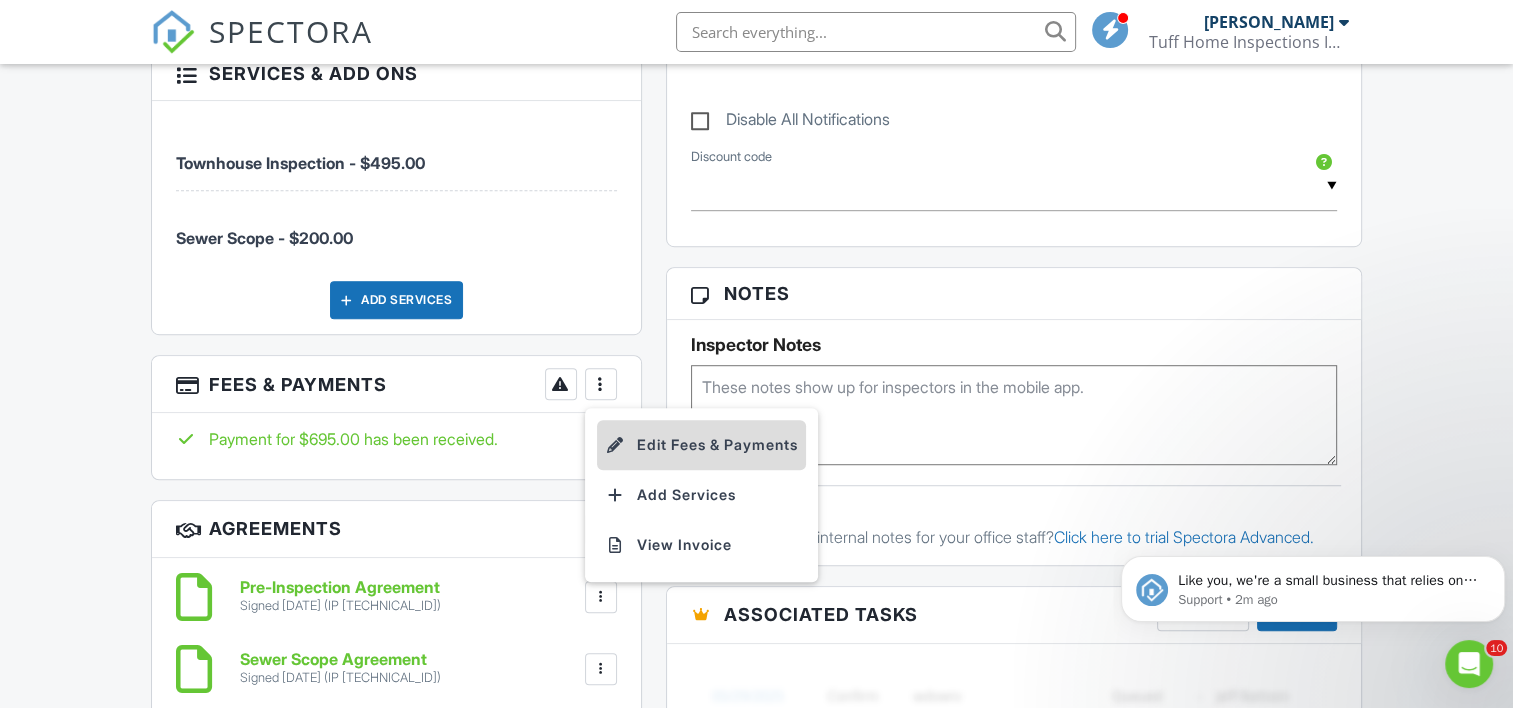 click on "Edit Fees & Payments" at bounding box center [701, 445] 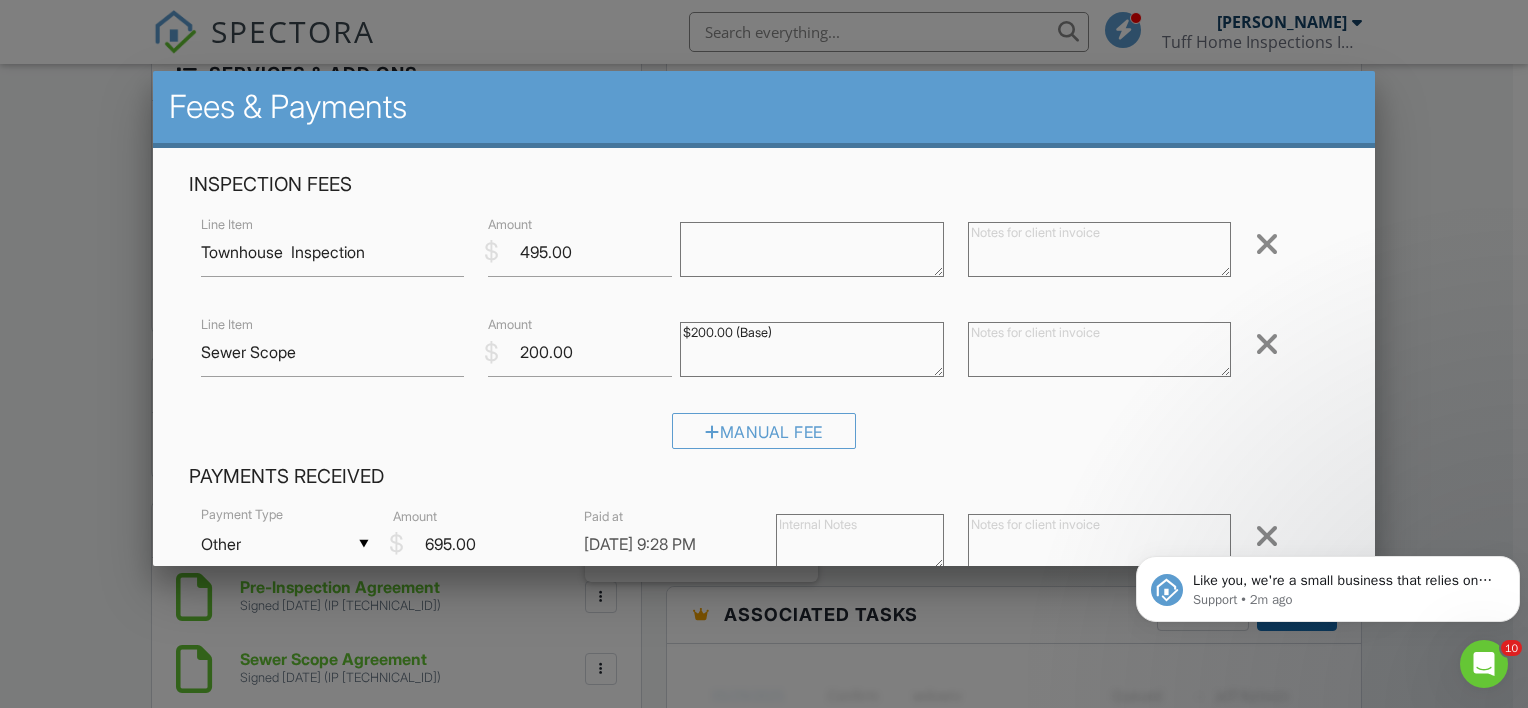 click at bounding box center [1267, 344] 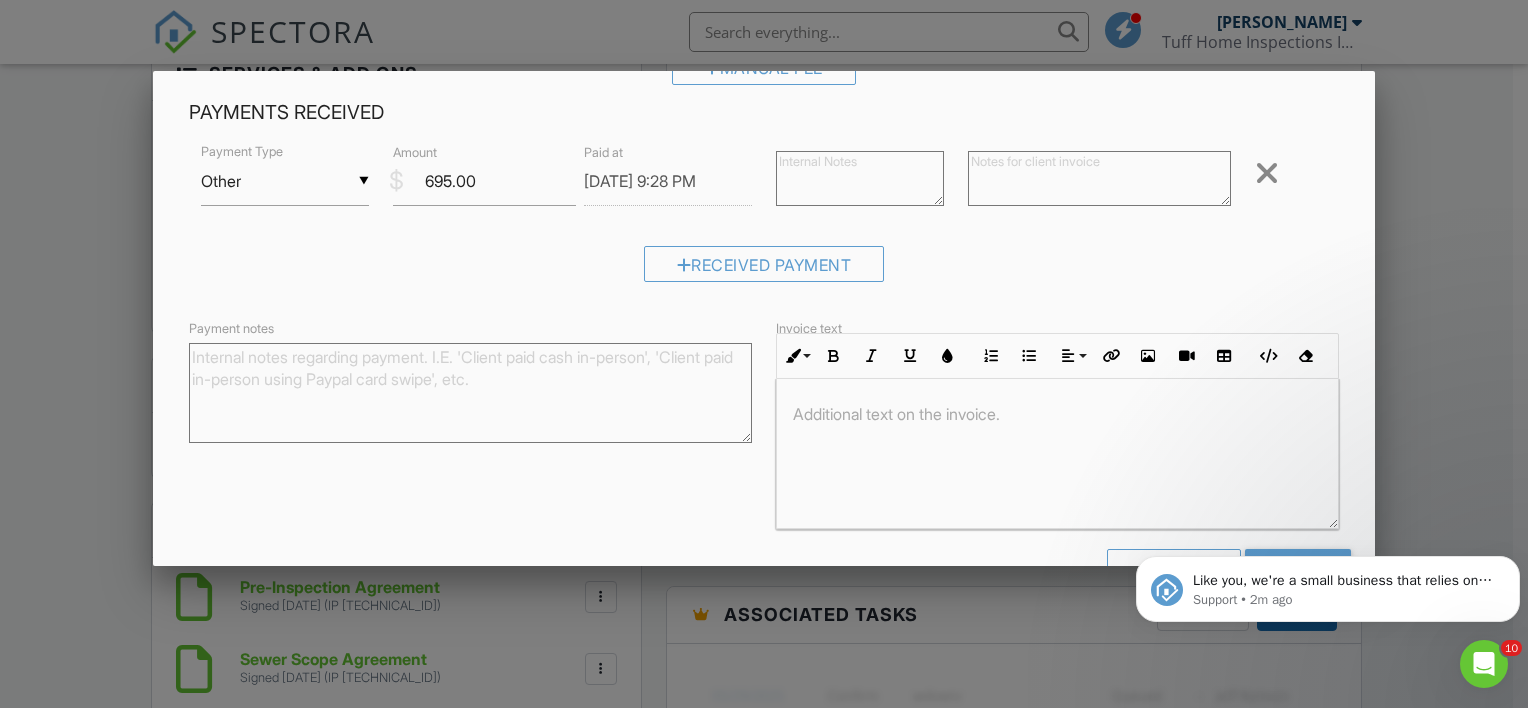 scroll, scrollTop: 300, scrollLeft: 0, axis: vertical 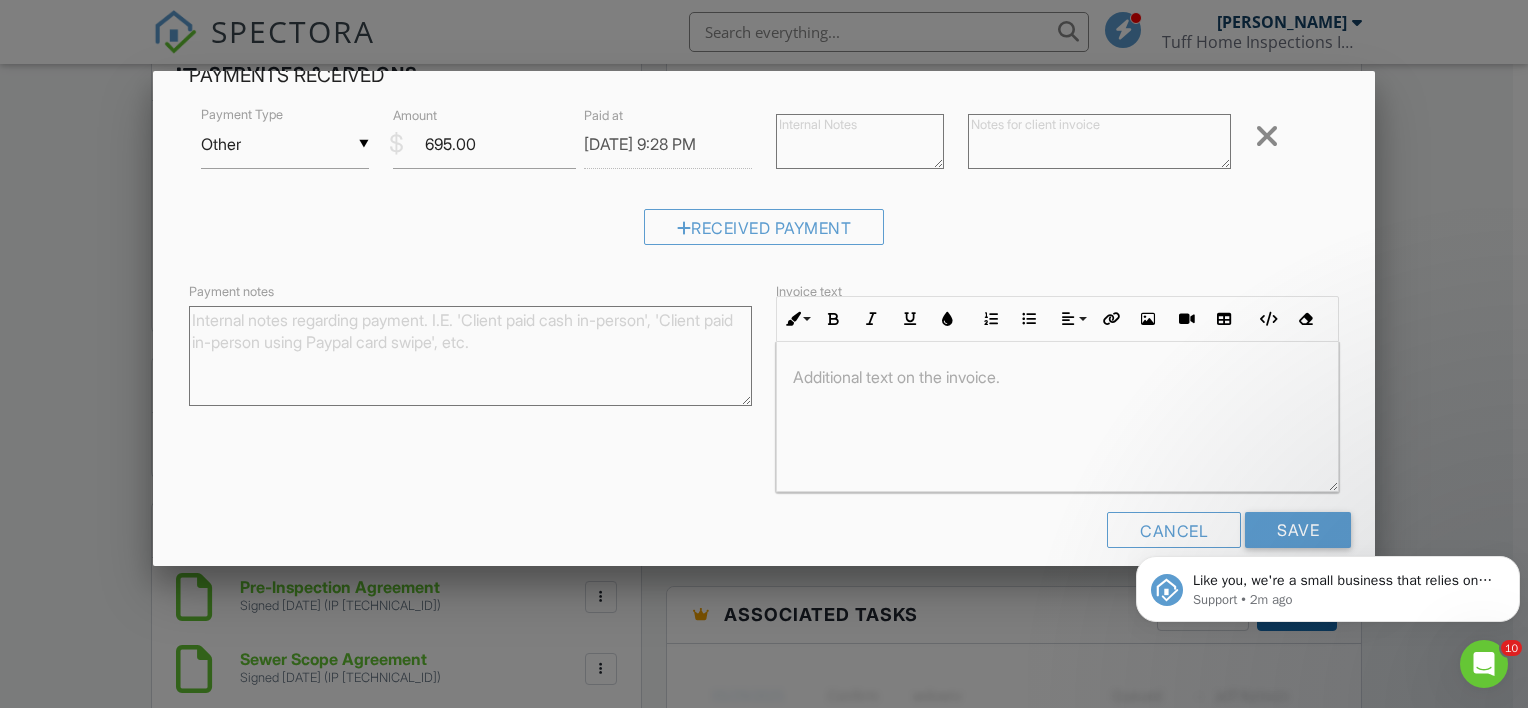 click on "Like you, we're a small business that relies on reviews to grow.  If you have a few minutes, we'd love it if you can leave us a review on Capterra:      If not, no problem - we'll ask you again later. Support • 2m ago" at bounding box center [1328, 584] 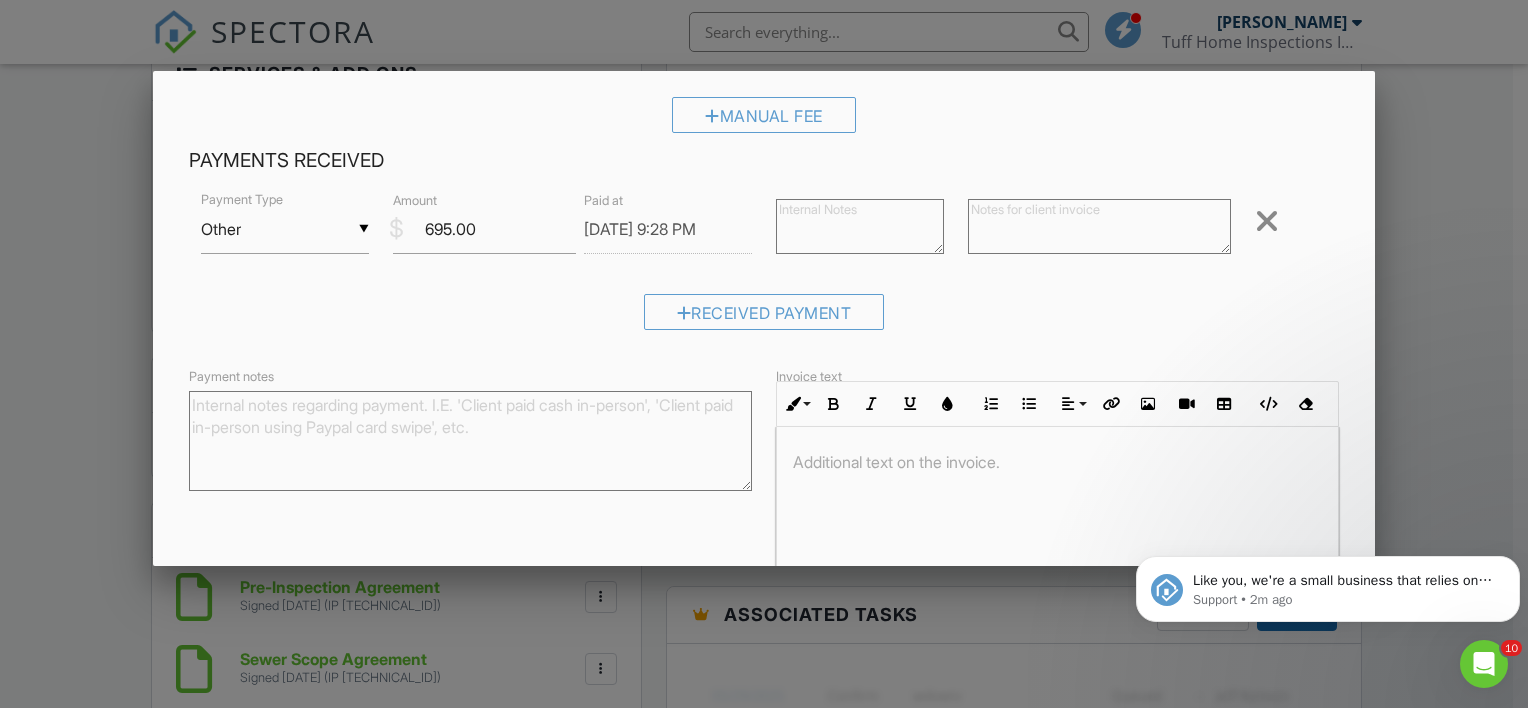 scroll, scrollTop: 319, scrollLeft: 0, axis: vertical 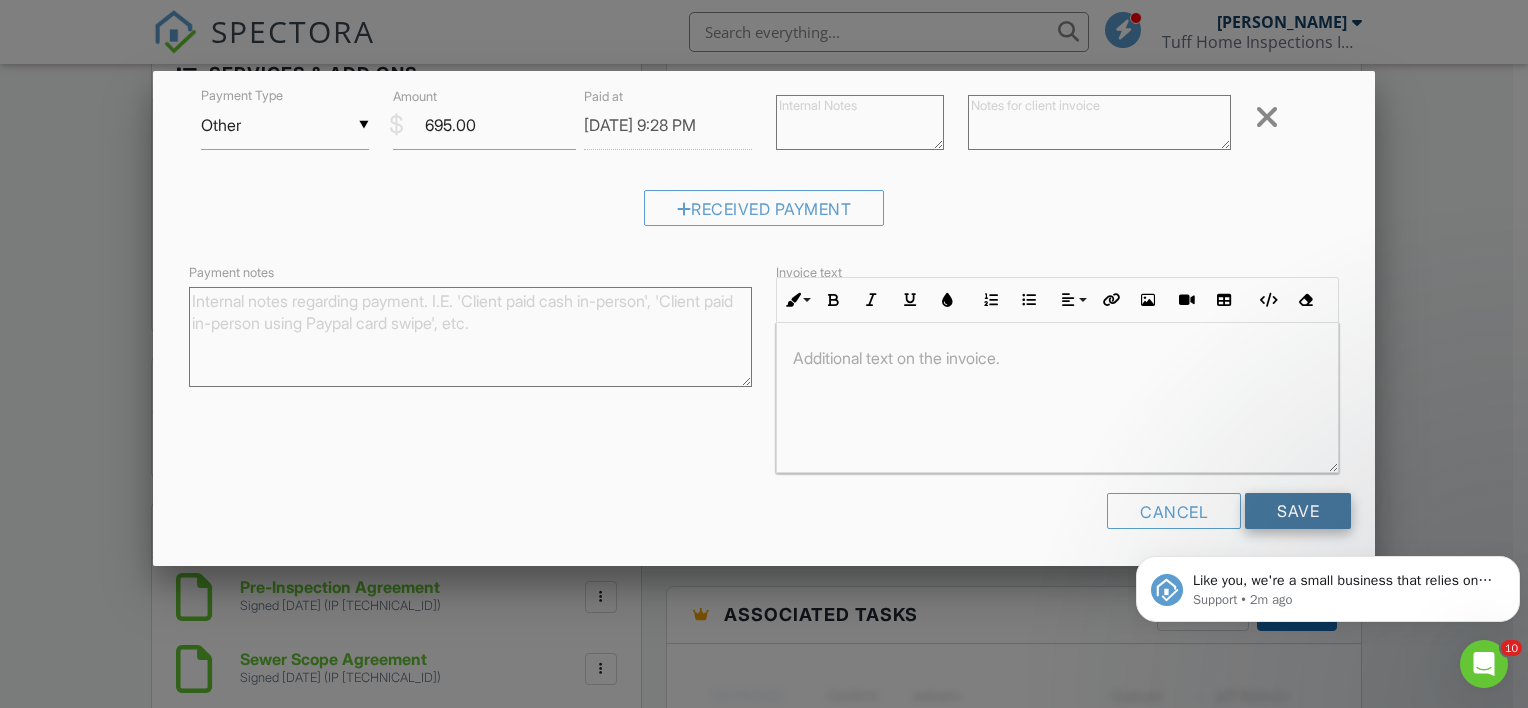click on "Save" at bounding box center [1298, 511] 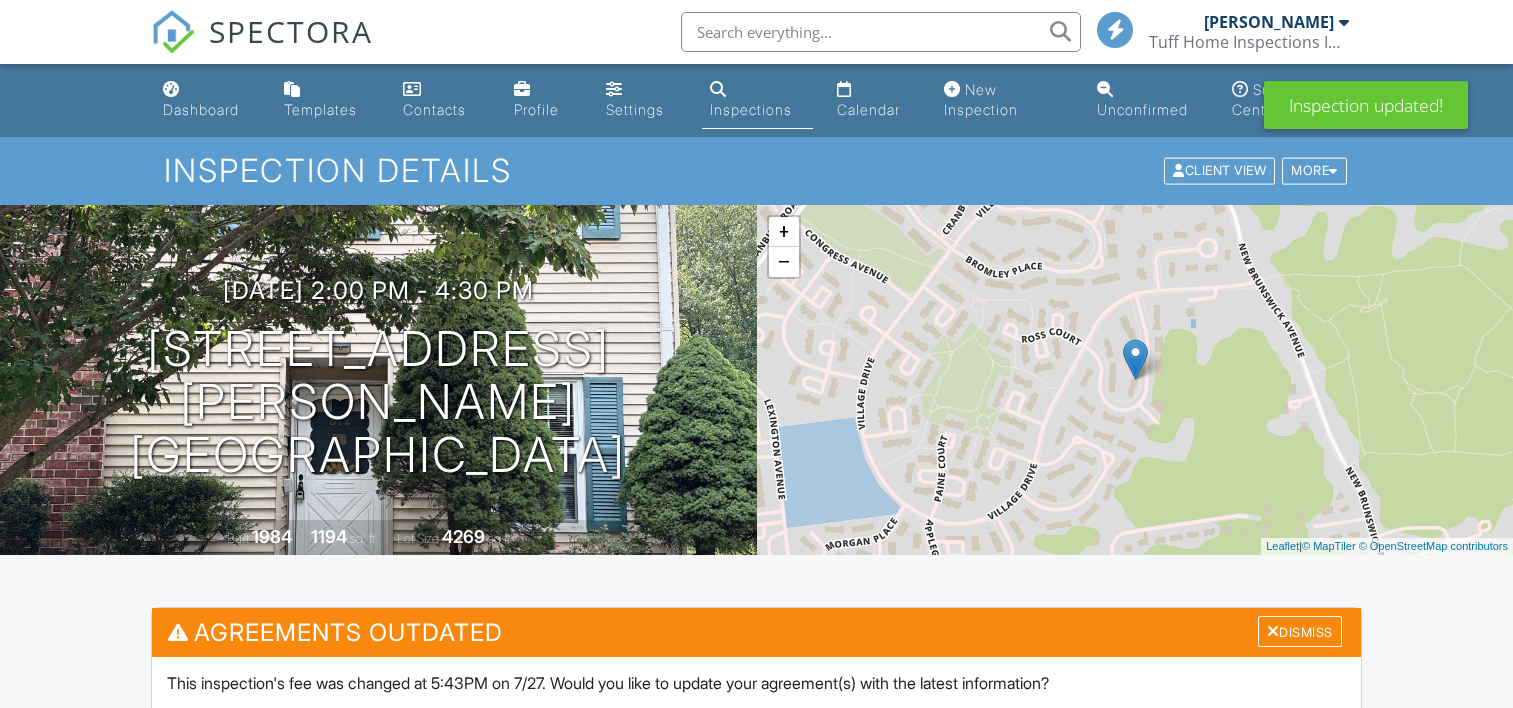 scroll, scrollTop: 0, scrollLeft: 0, axis: both 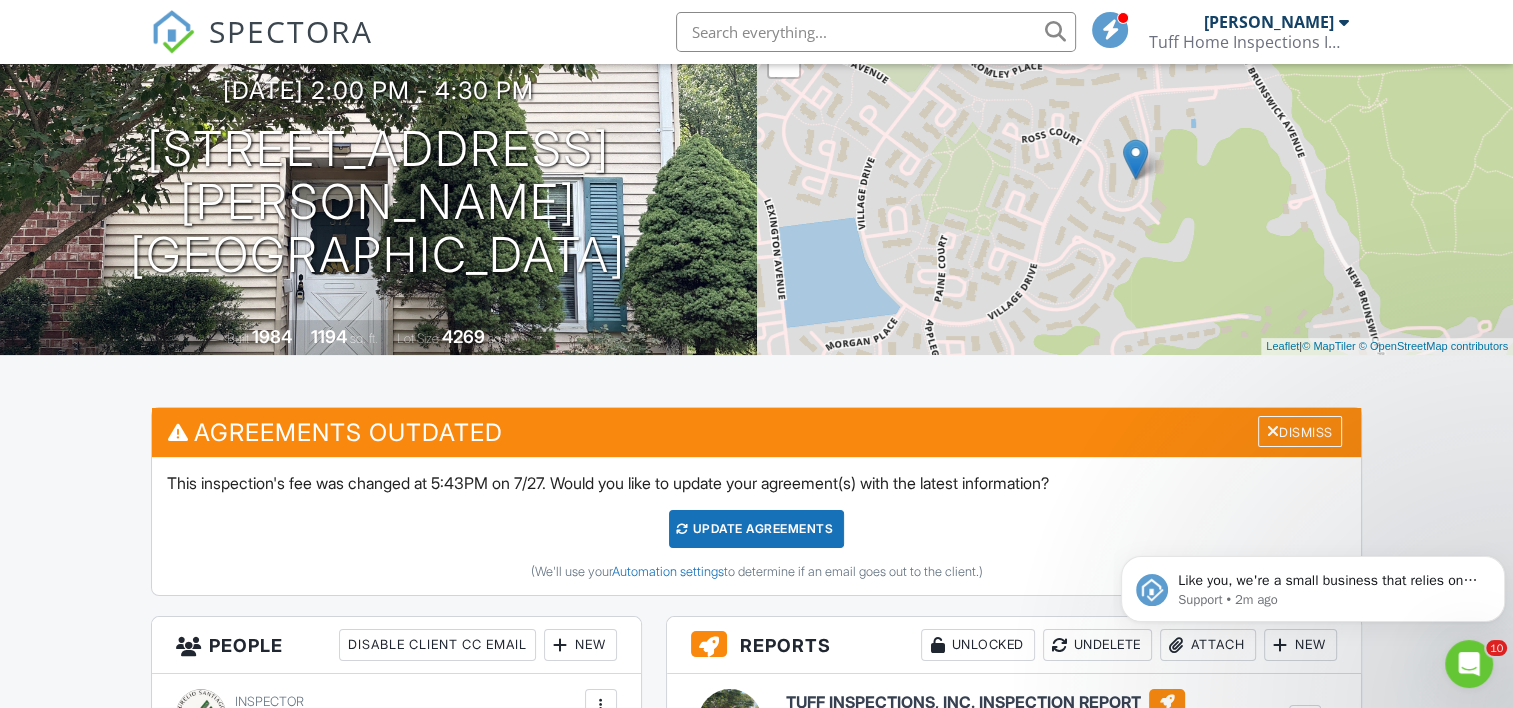 click on "Update Agreements" at bounding box center [756, 529] 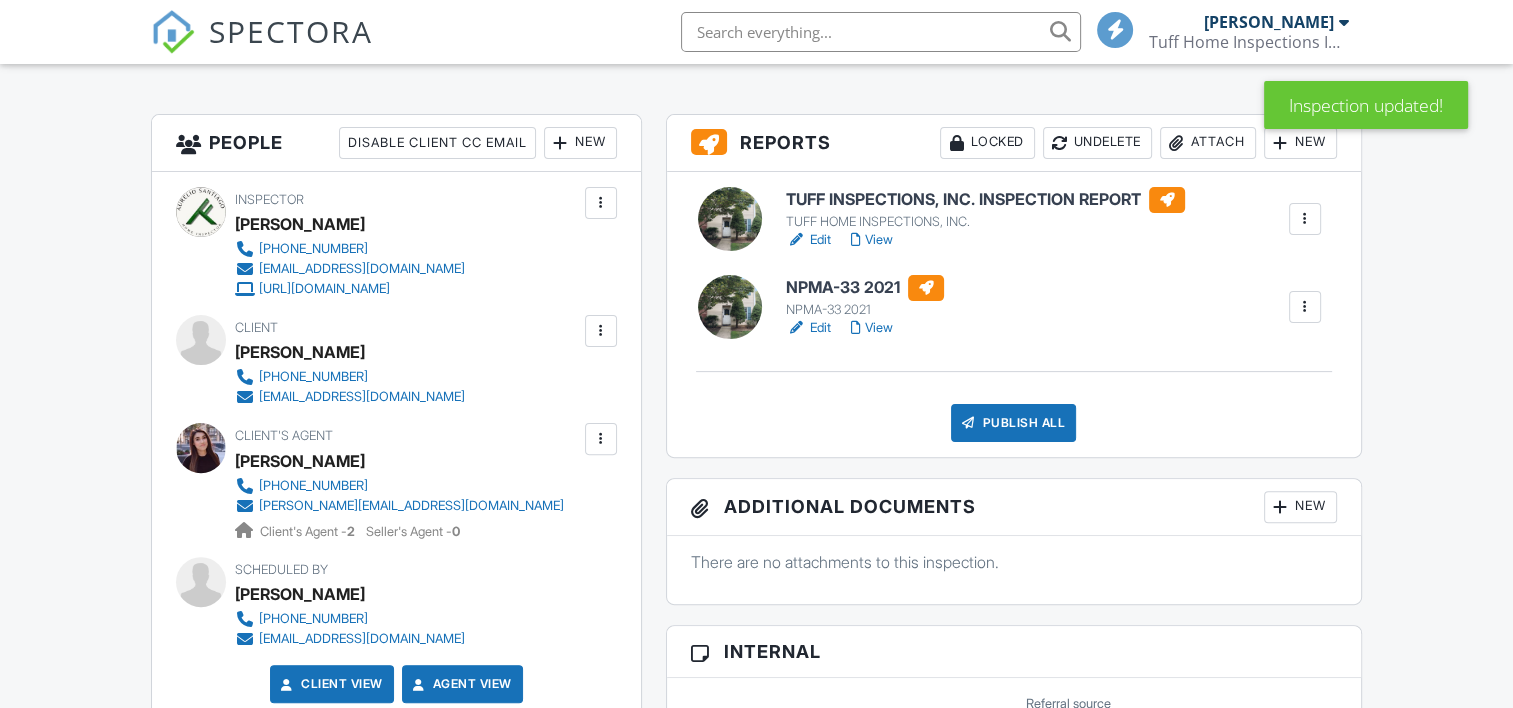scroll, scrollTop: 500, scrollLeft: 0, axis: vertical 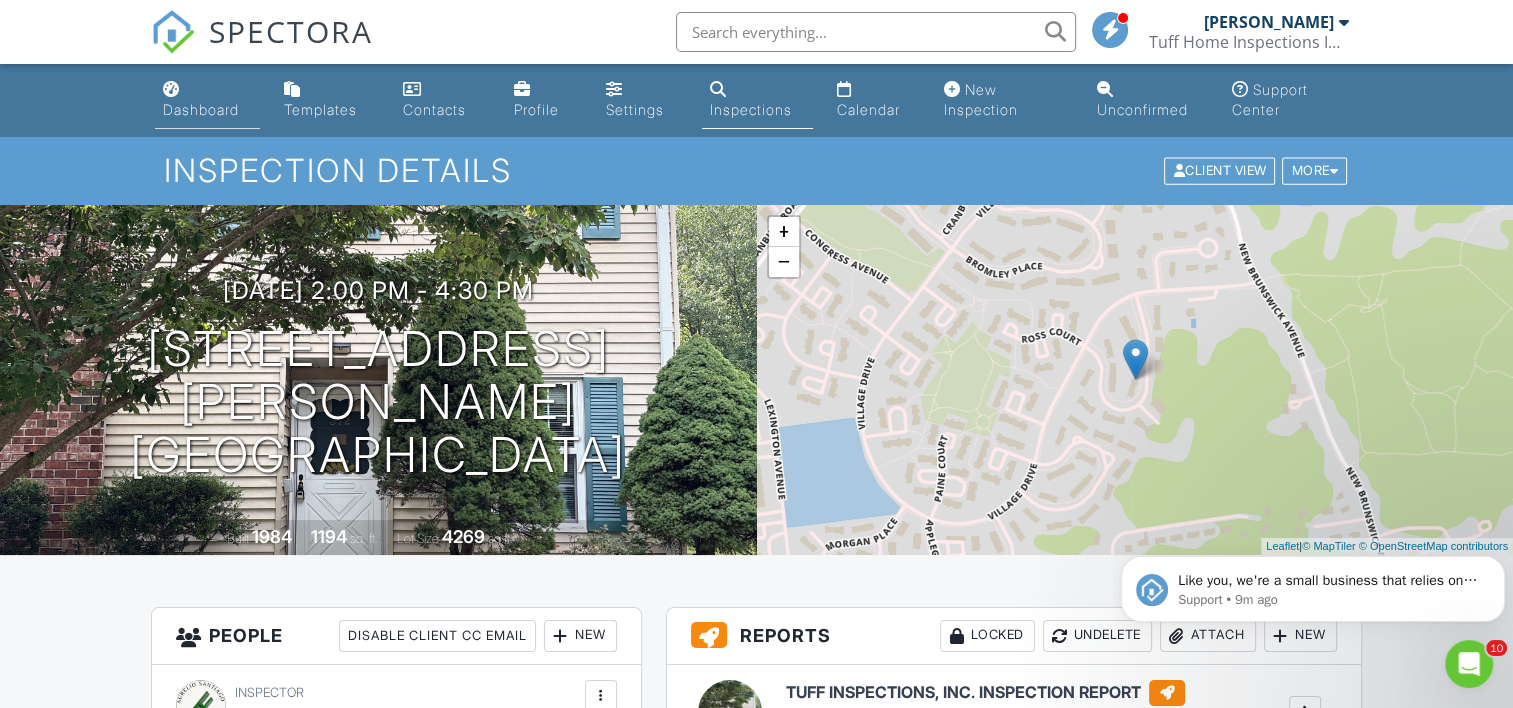 click on "Dashboard" at bounding box center [201, 109] 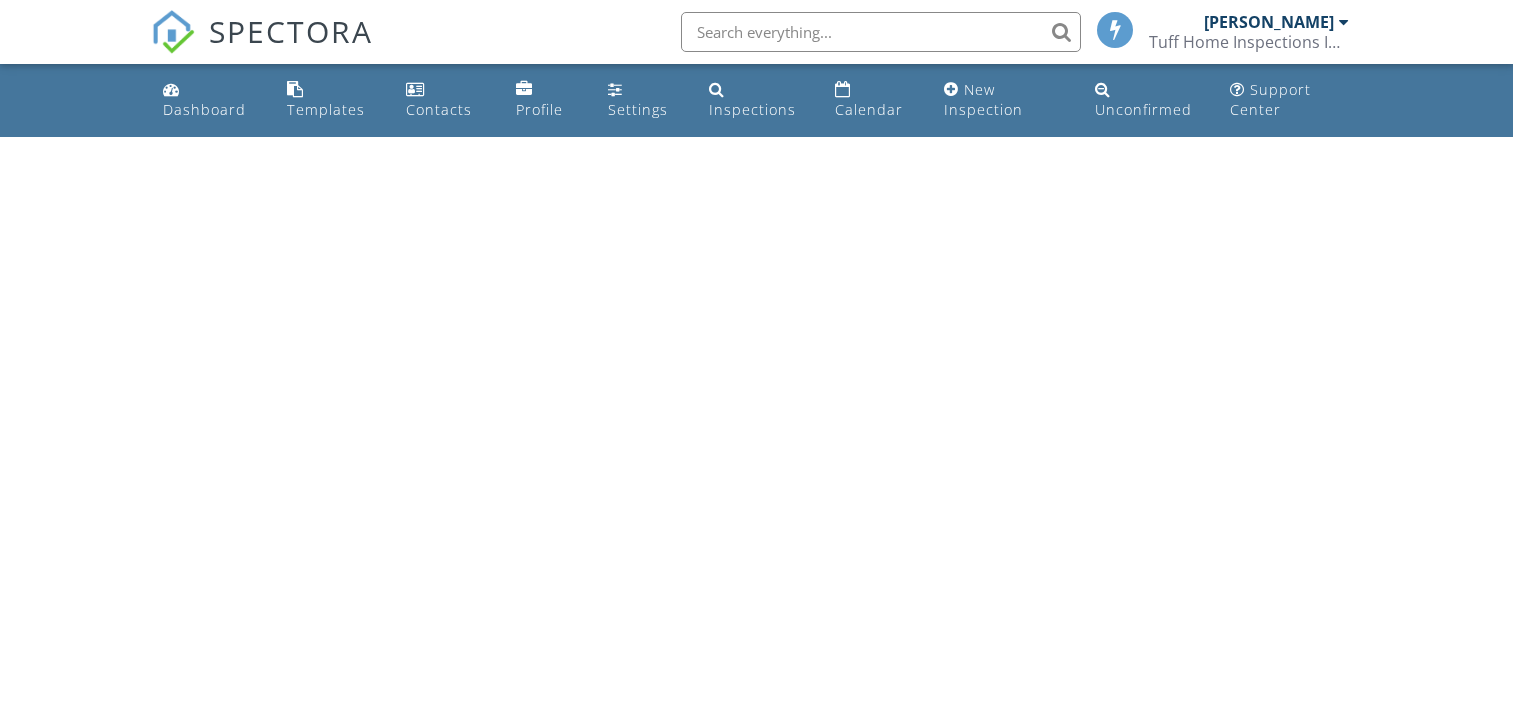 scroll, scrollTop: 0, scrollLeft: 0, axis: both 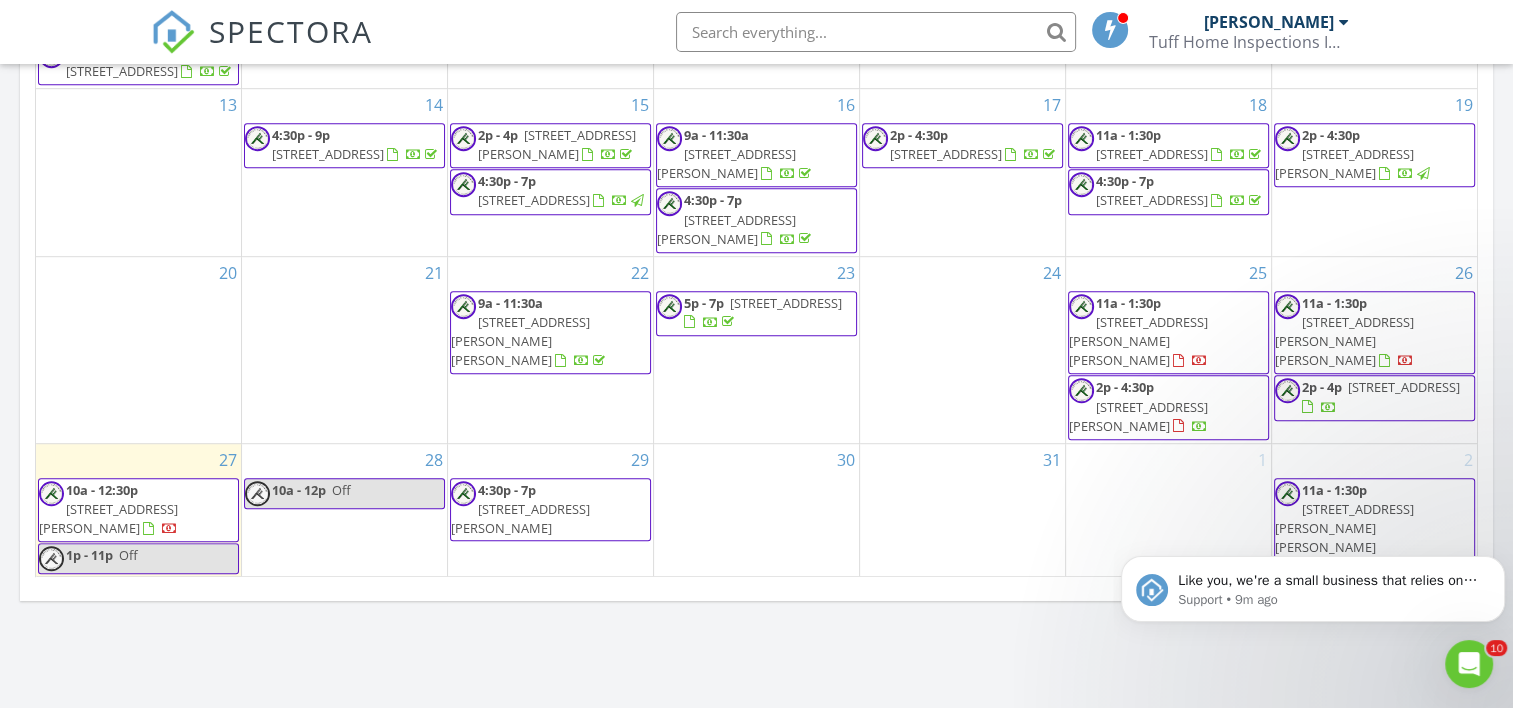 click on "[STREET_ADDRESS]" at bounding box center (786, 303) 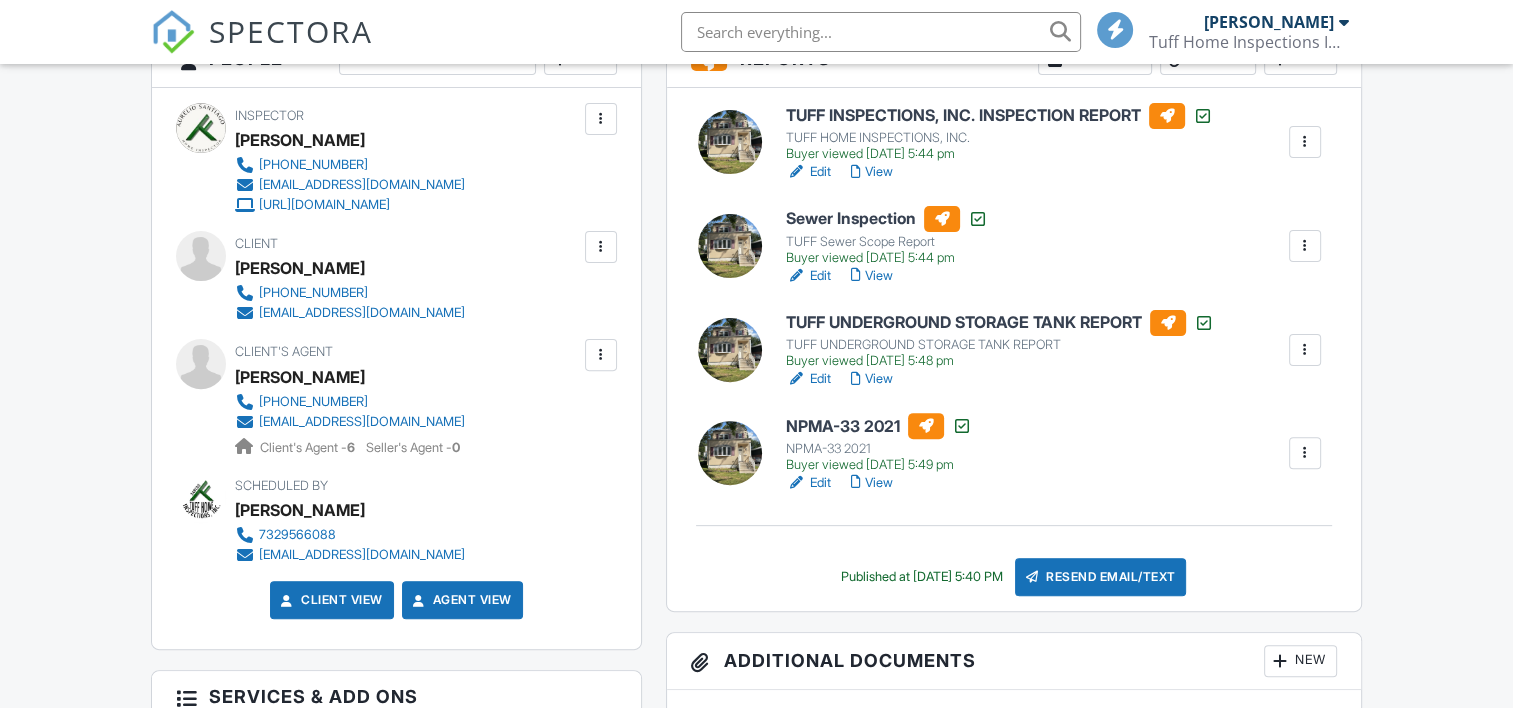 scroll, scrollTop: 0, scrollLeft: 0, axis: both 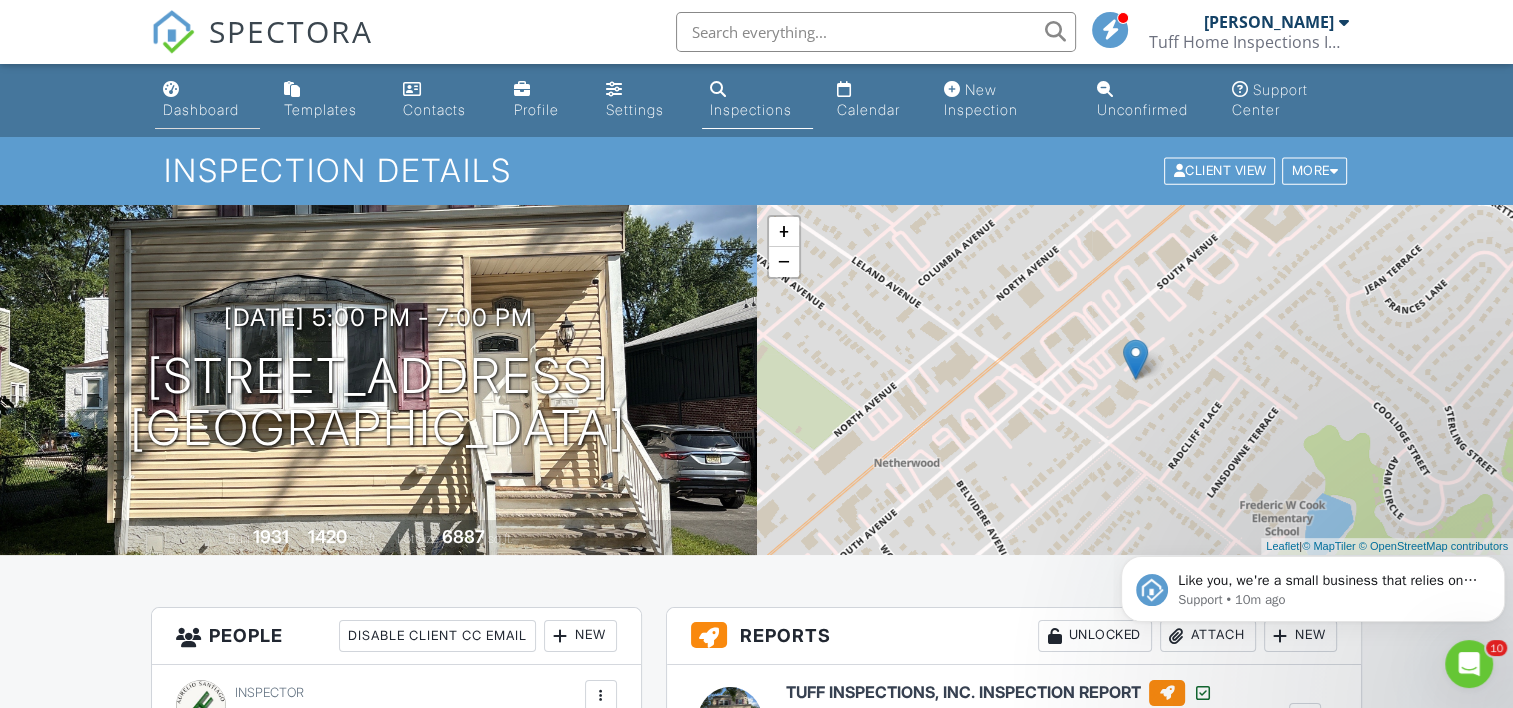 click on "Dashboard" at bounding box center (207, 100) 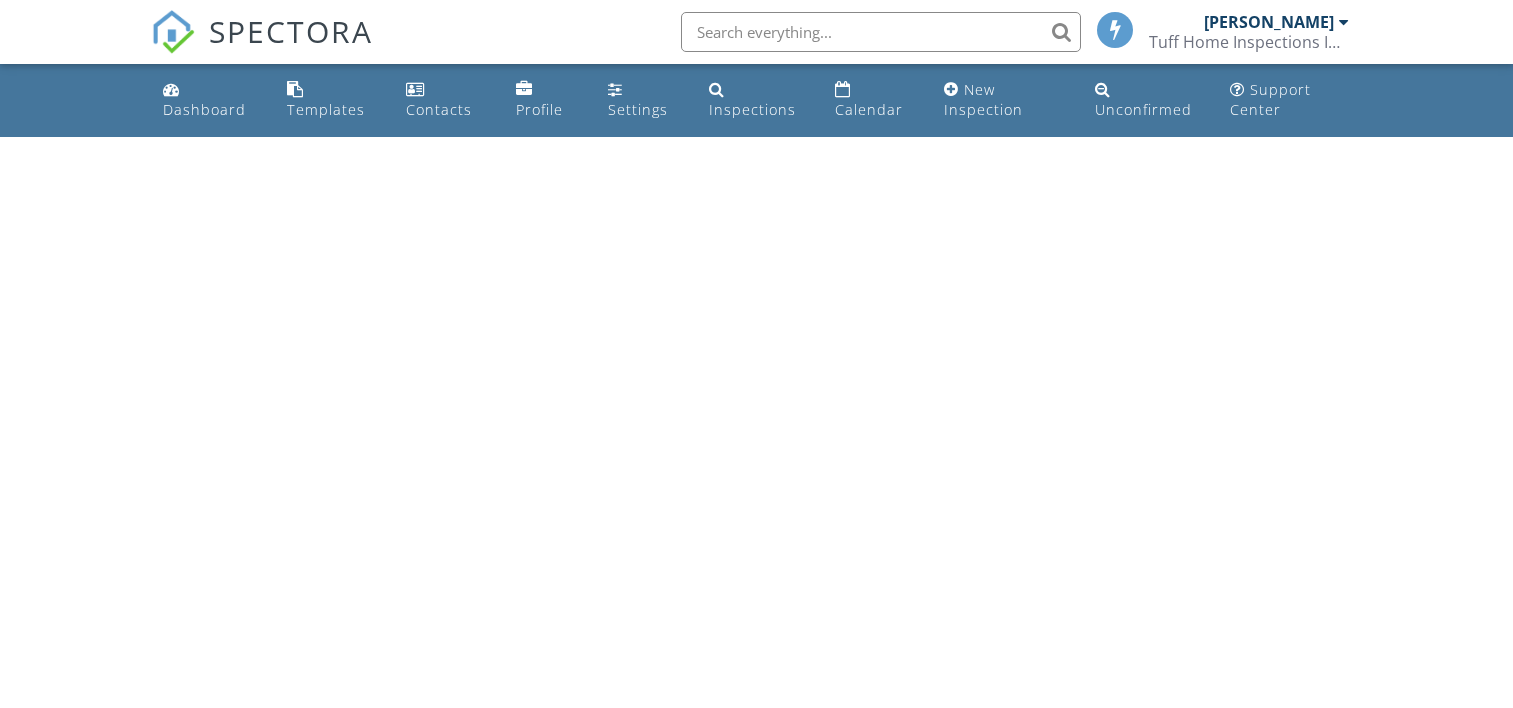 scroll, scrollTop: 0, scrollLeft: 0, axis: both 